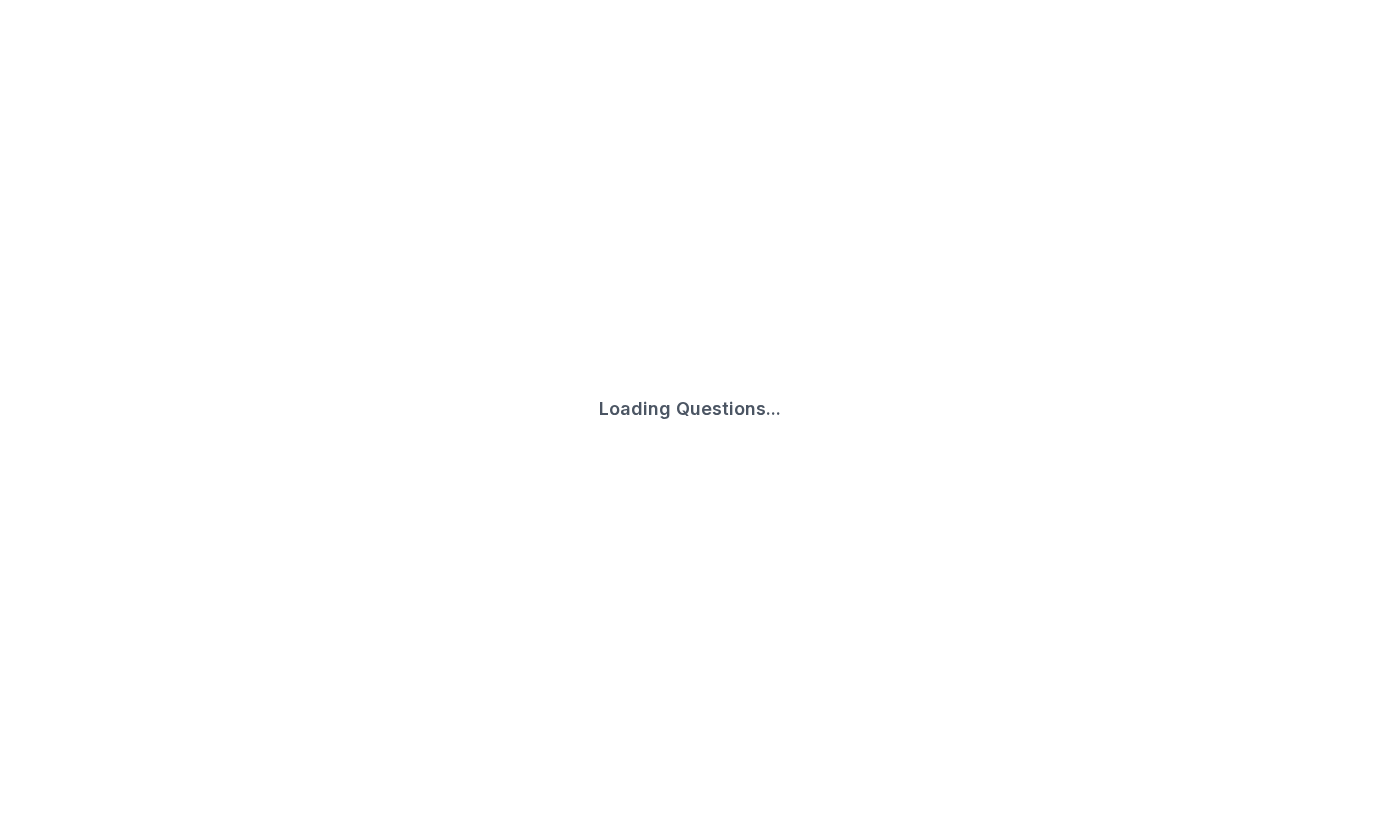 scroll, scrollTop: 0, scrollLeft: 0, axis: both 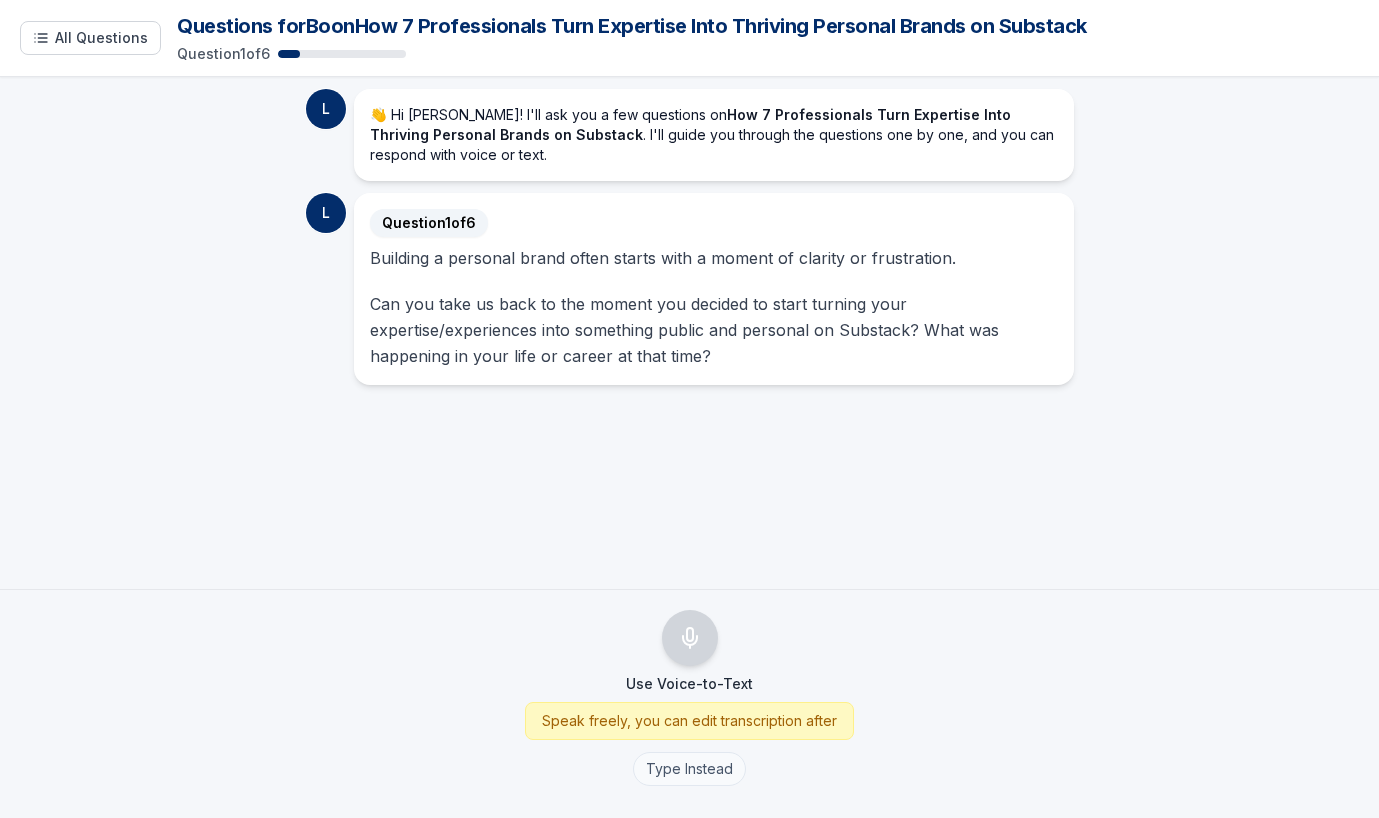 click on "Type Instead" at bounding box center (689, 769) 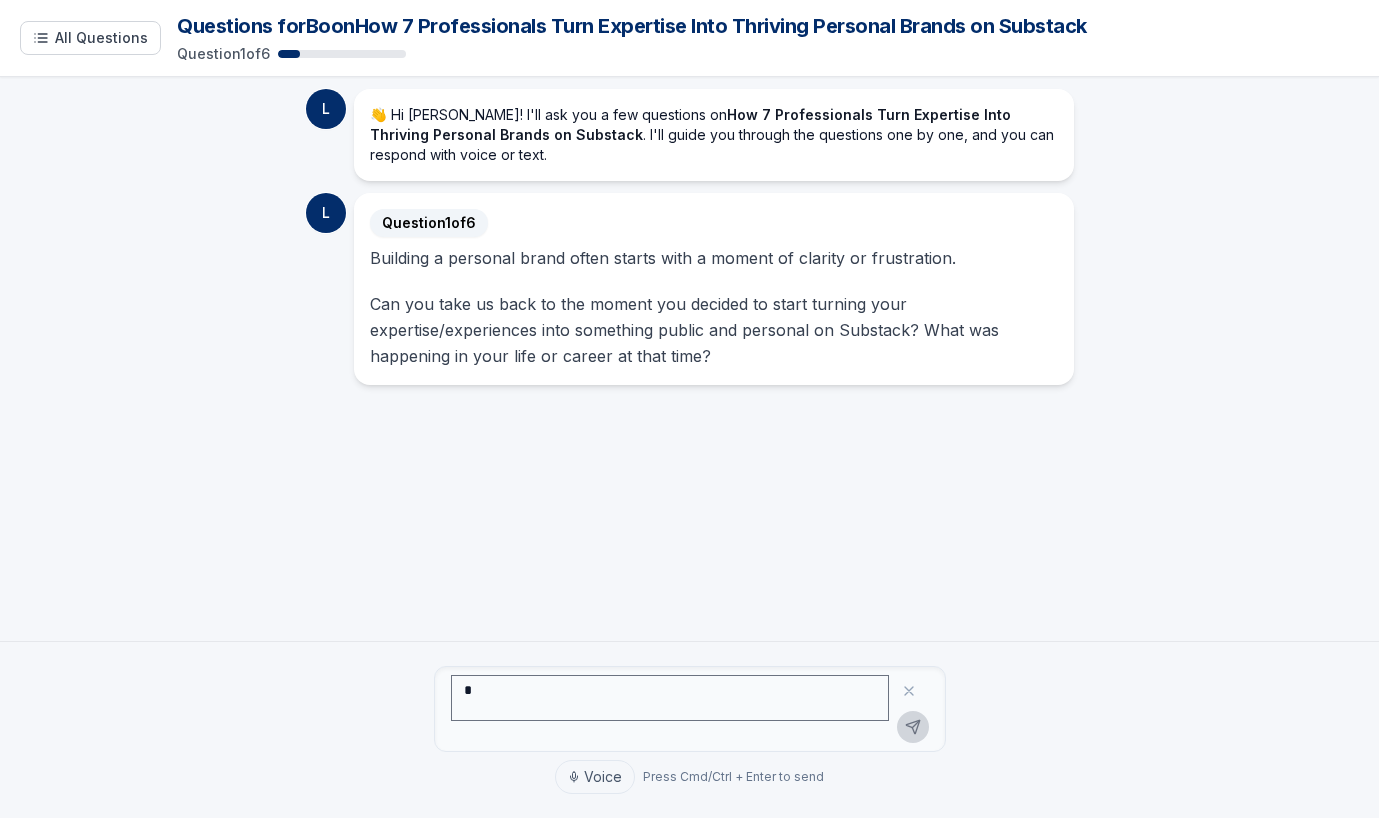 click 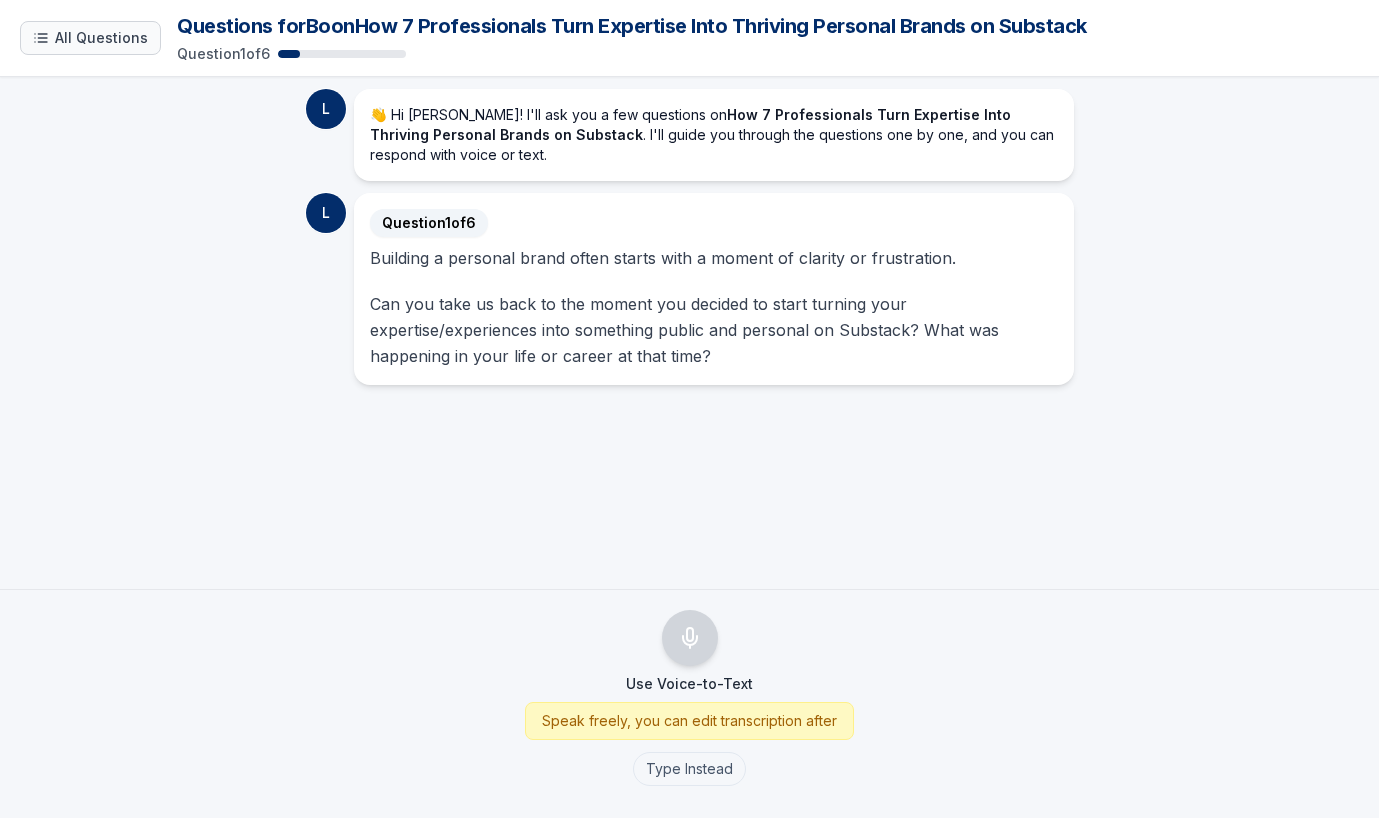 click on "All Questions" at bounding box center (101, 38) 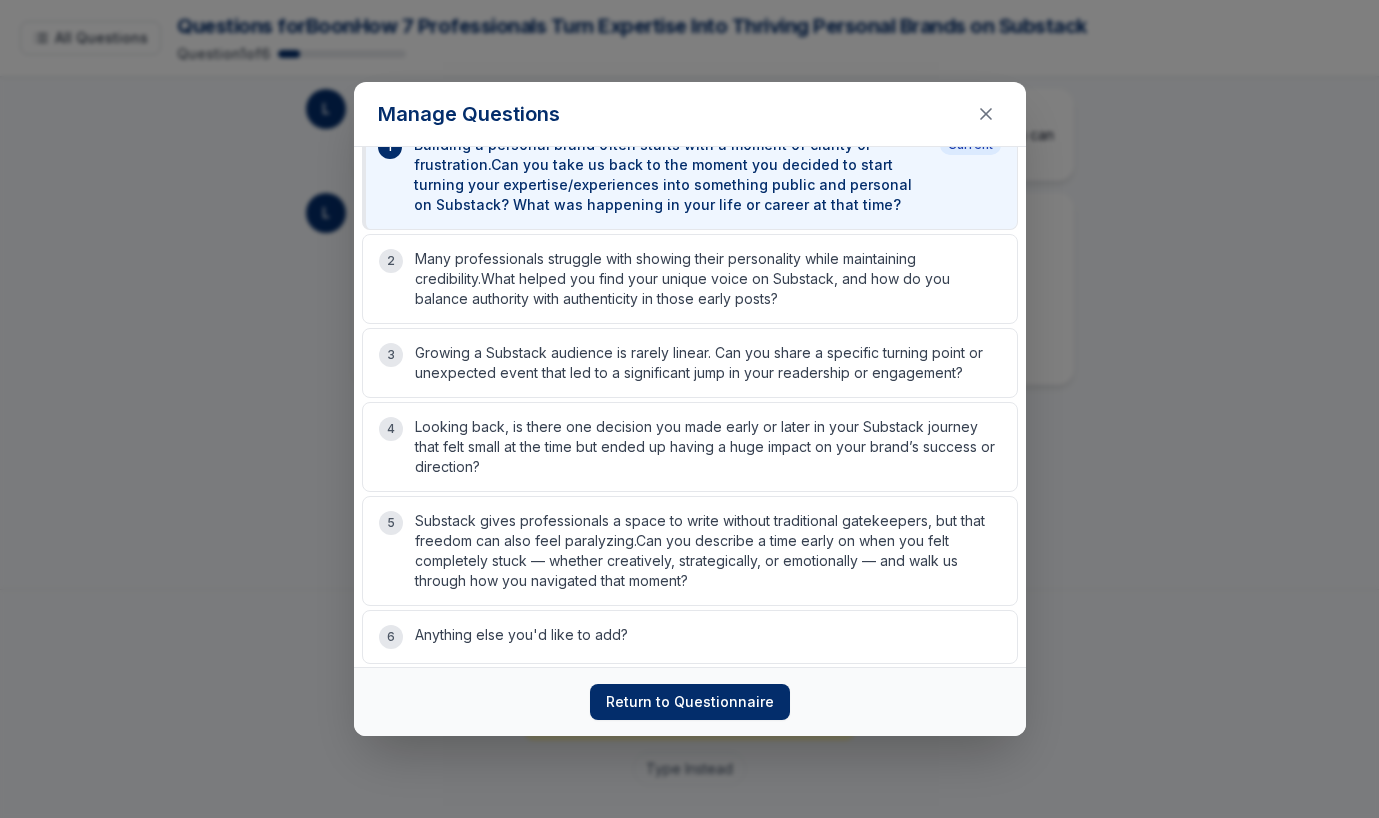 scroll, scrollTop: 0, scrollLeft: 0, axis: both 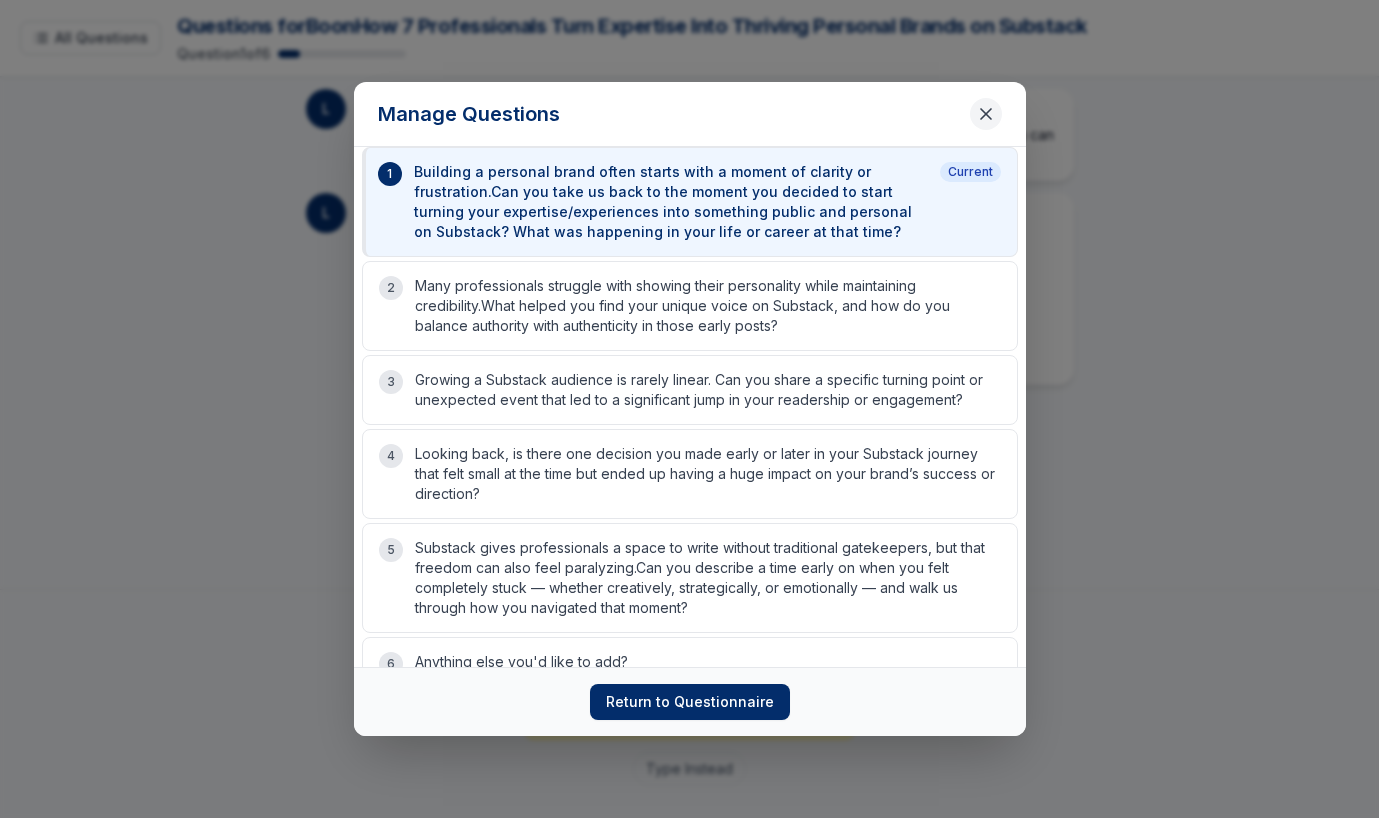 click 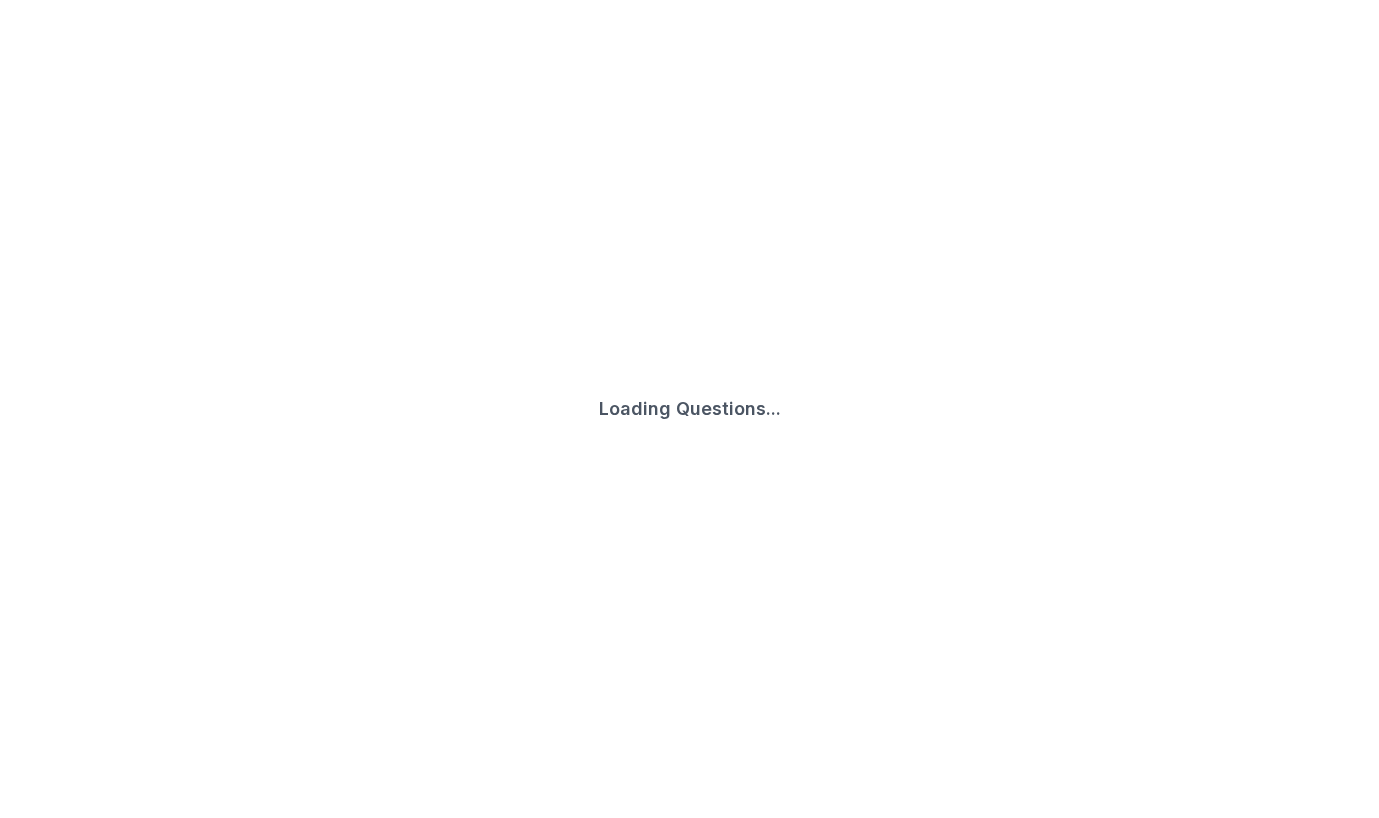 scroll, scrollTop: 0, scrollLeft: 0, axis: both 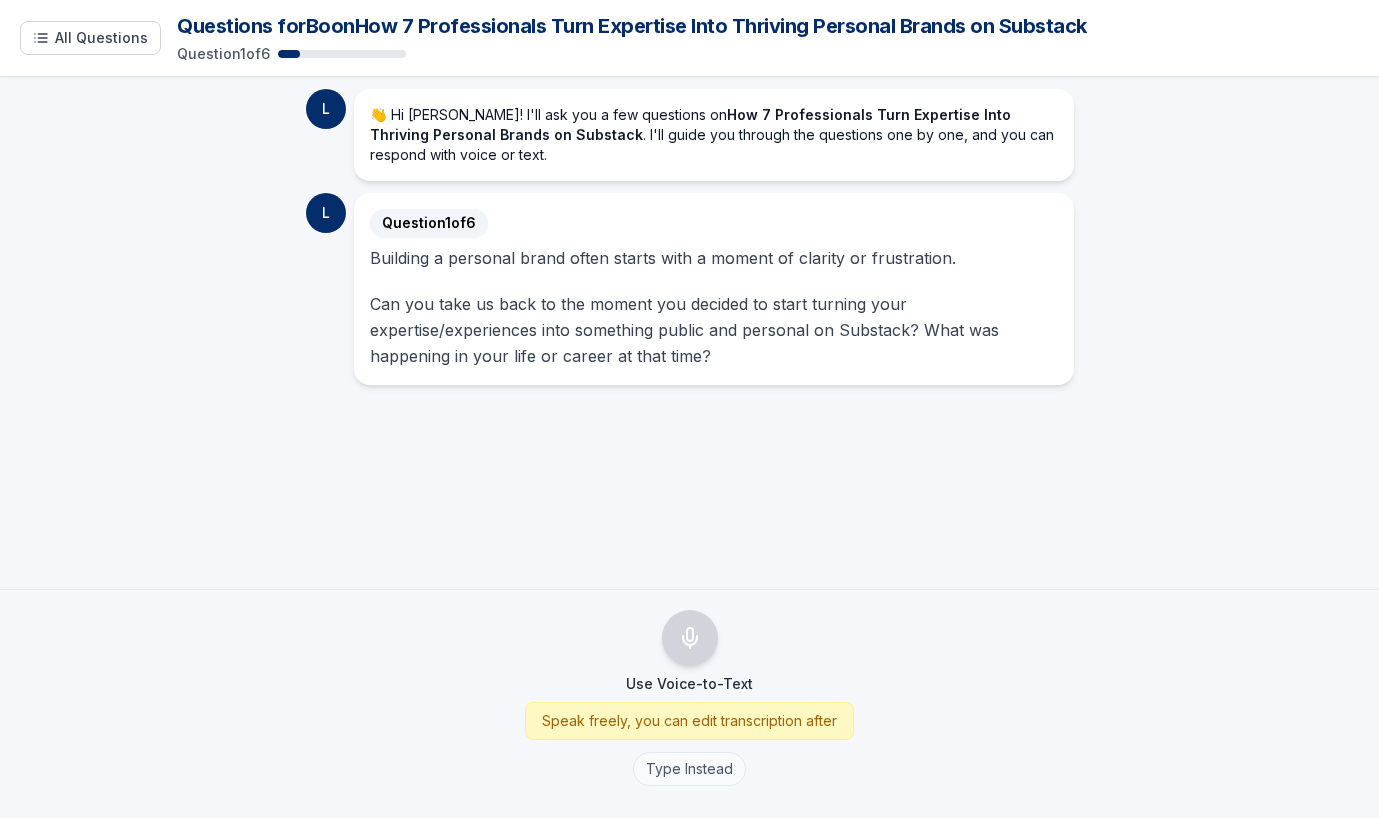 click on "Type Instead" at bounding box center [689, 769] 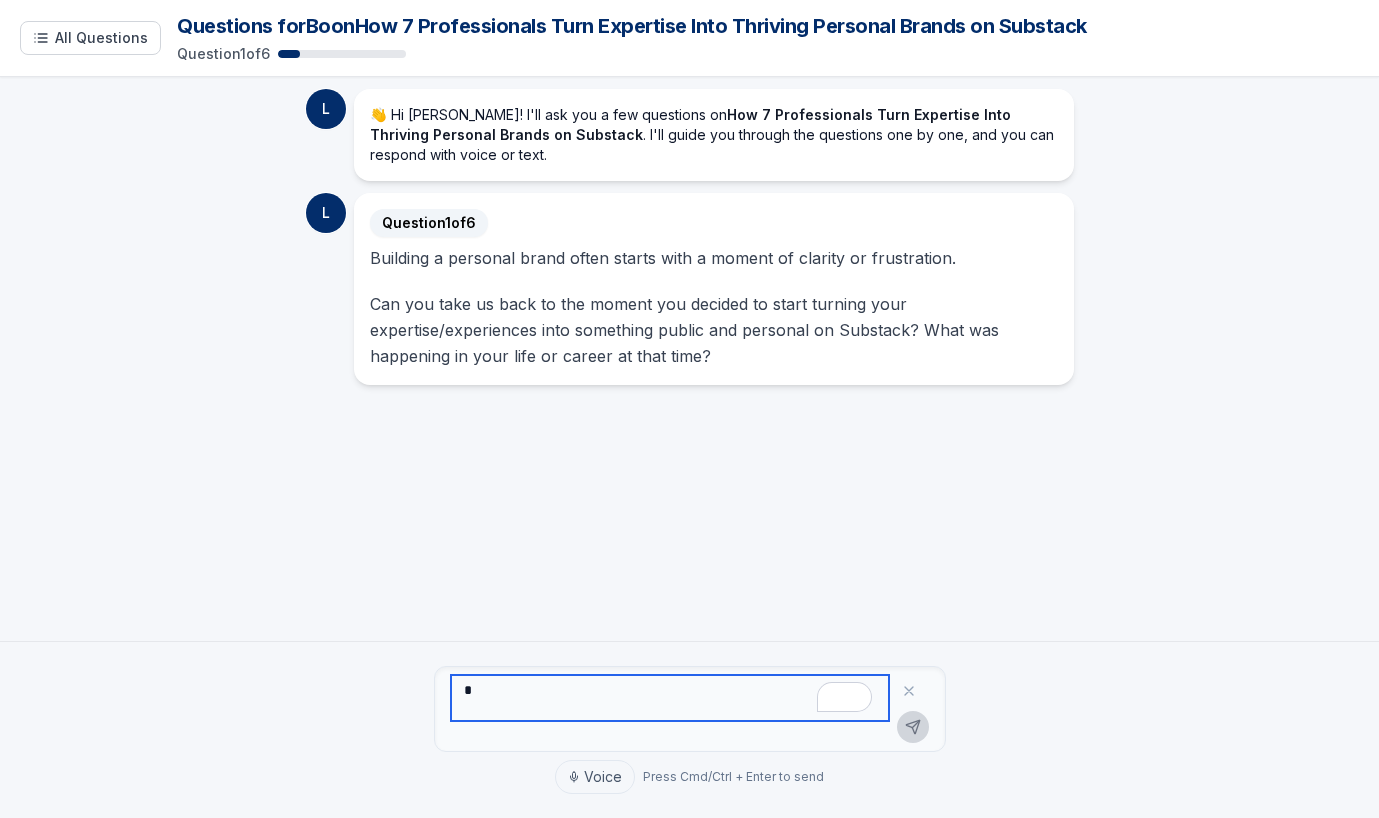 paste on "**********" 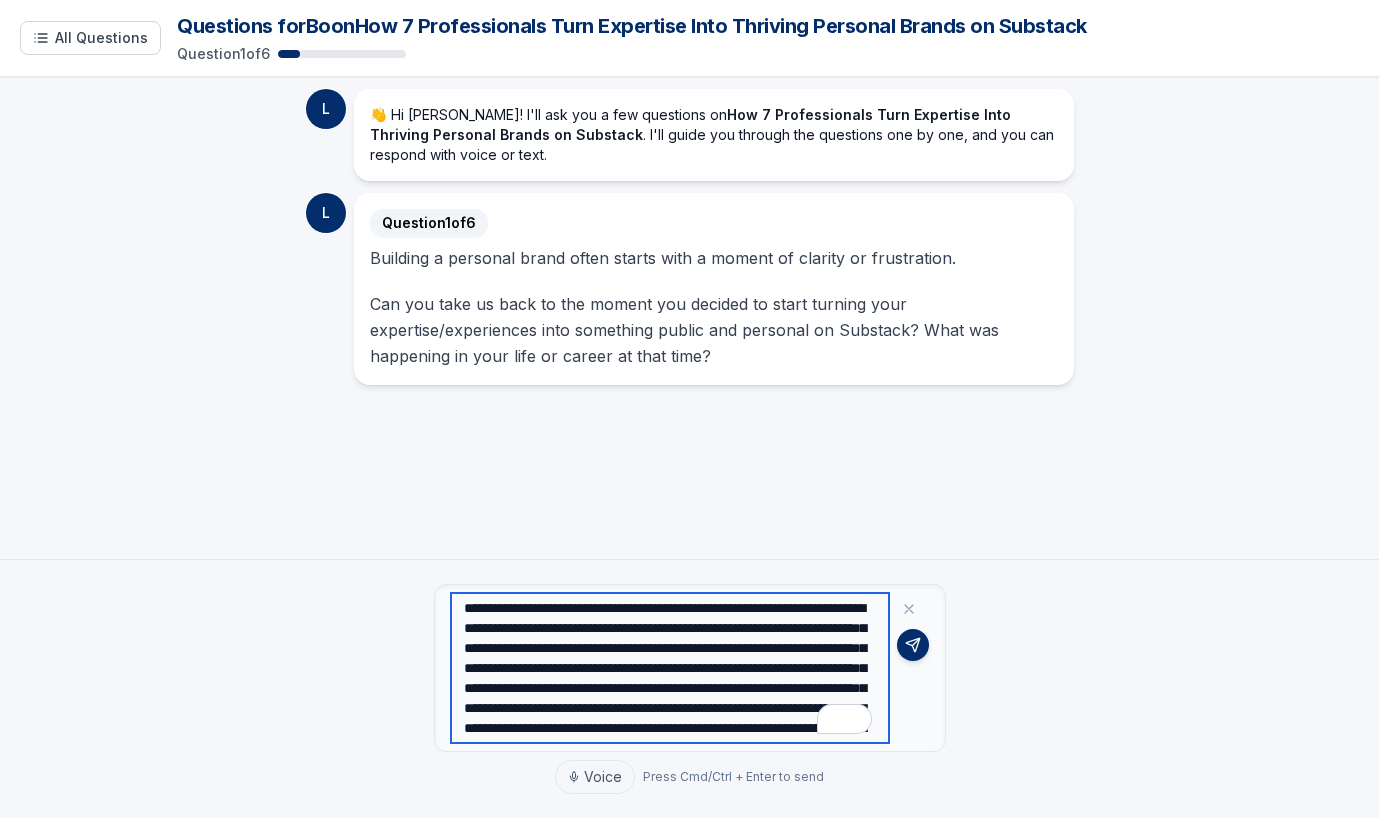 scroll, scrollTop: 94, scrollLeft: 0, axis: vertical 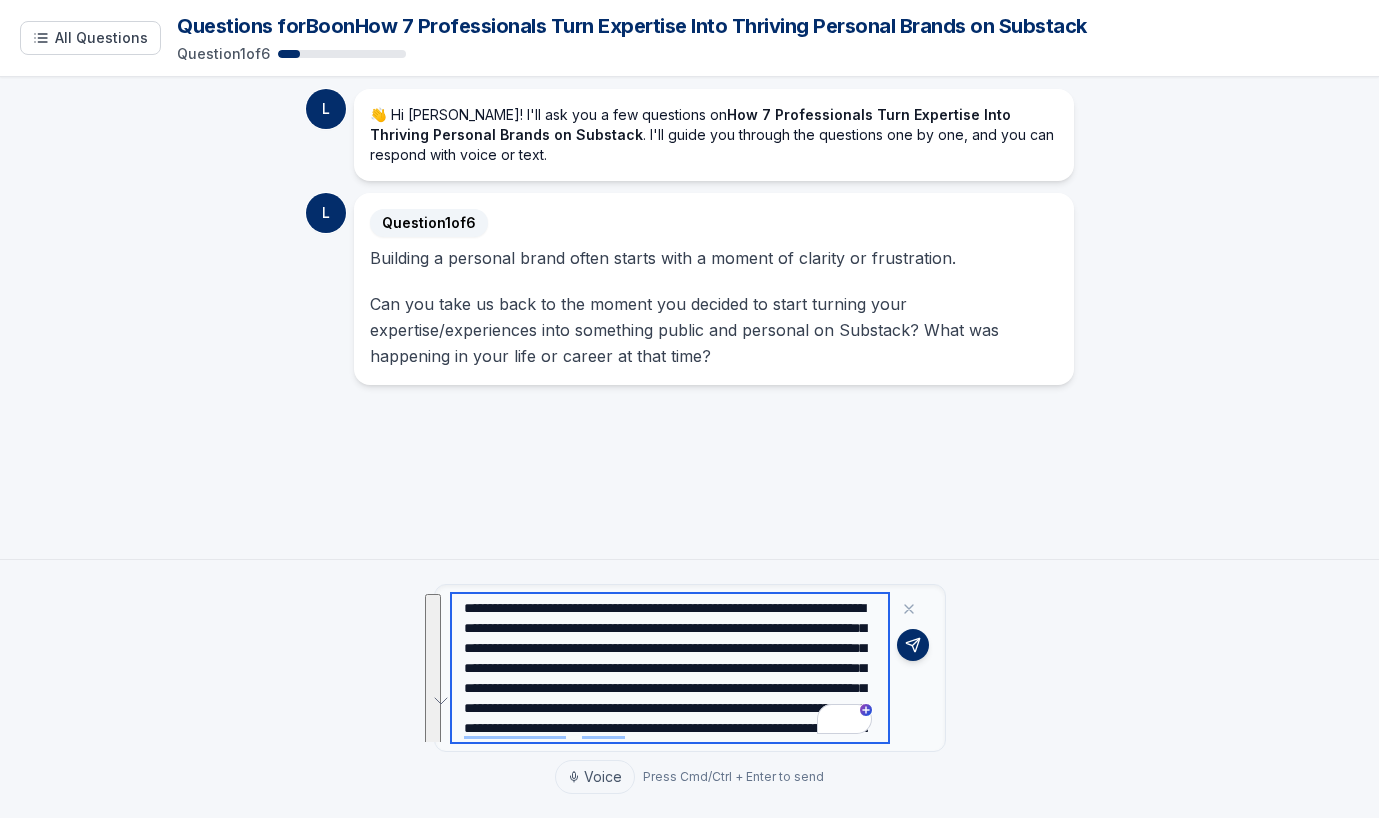drag, startPoint x: 709, startPoint y: 715, endPoint x: 399, endPoint y: 488, distance: 384.2252 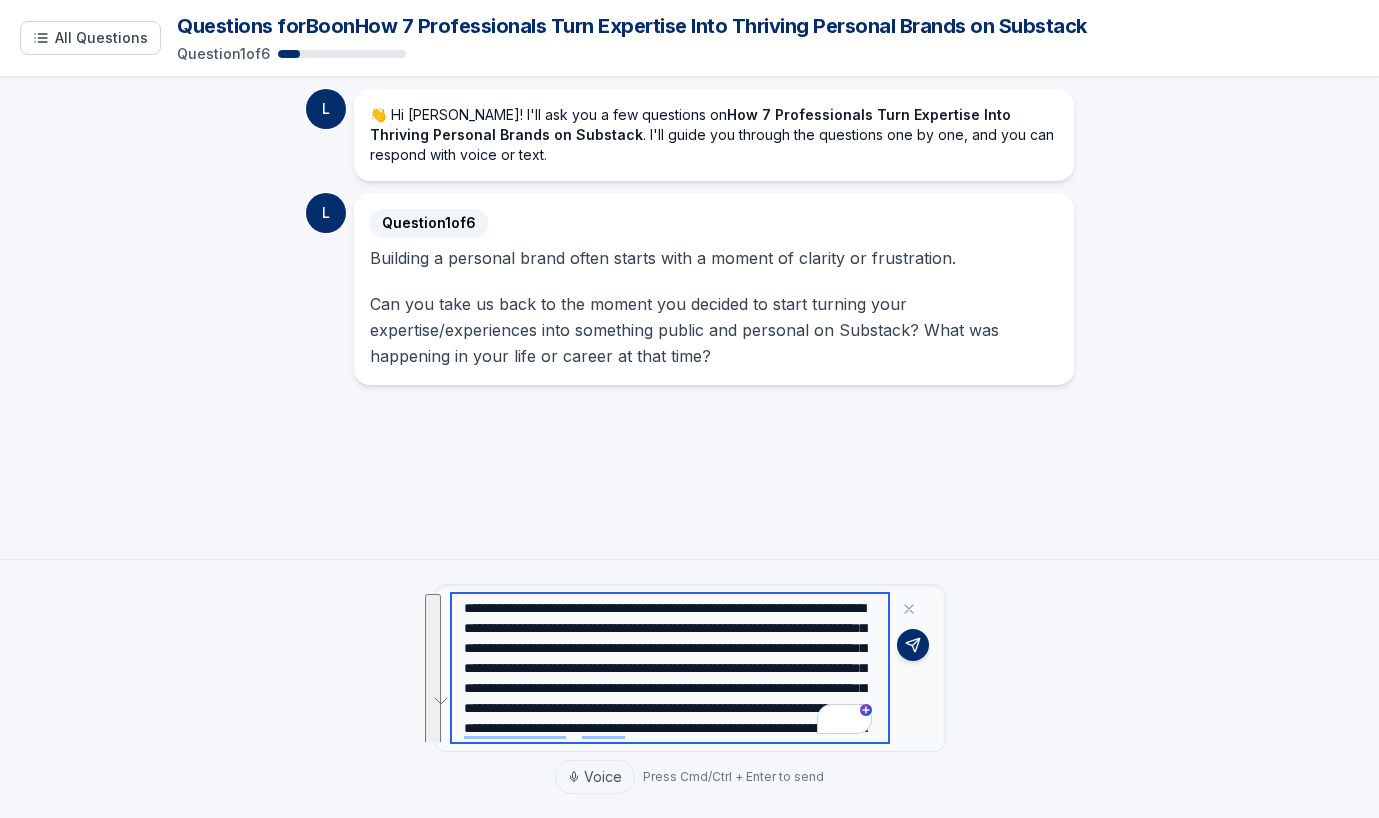 click on "All Questions     Questions for  Bo  on  How 7 Professionals Turn Expertise Into Thriving Personal Brands on Substack   Question  1  of  6   L 👋  Hi Bo! I'll ask you a few questions on  How 7 Professionals Turn Expertise Into Thriving Personal Brands on Substack . I'll guide you through the questions one by one, and you can respond with voice or text. L Question  1  of  6 Building a personal brand often starts with a moment of clarity or frustration. Can you take us back to the moment you decided to start turning your expertise/experiences into something public and personal on Substack? What was happening in your life or career at that time?  Voice Press Cmd/Ctrl + Enter to send" at bounding box center (689, 409) 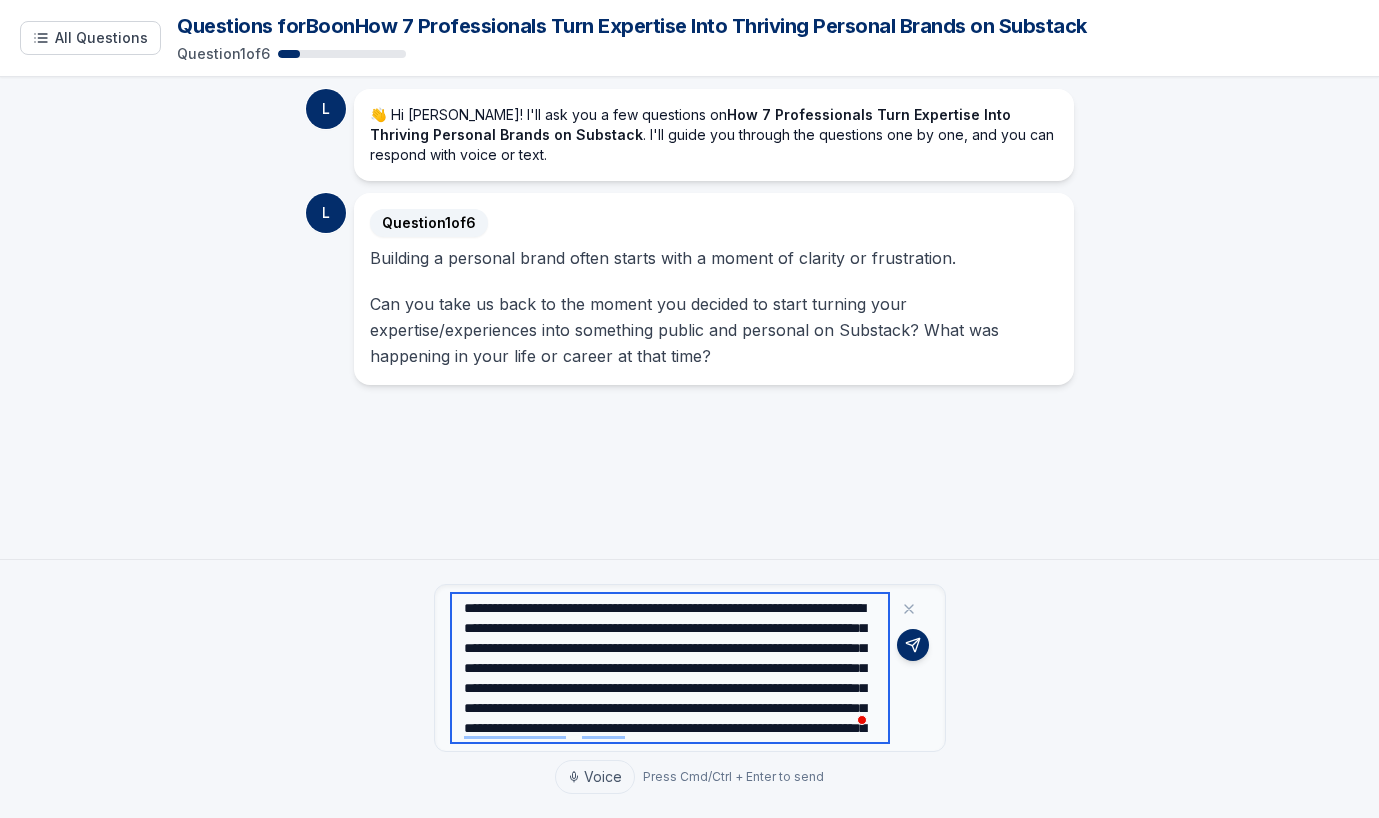 click on "**********" at bounding box center [670, 668] 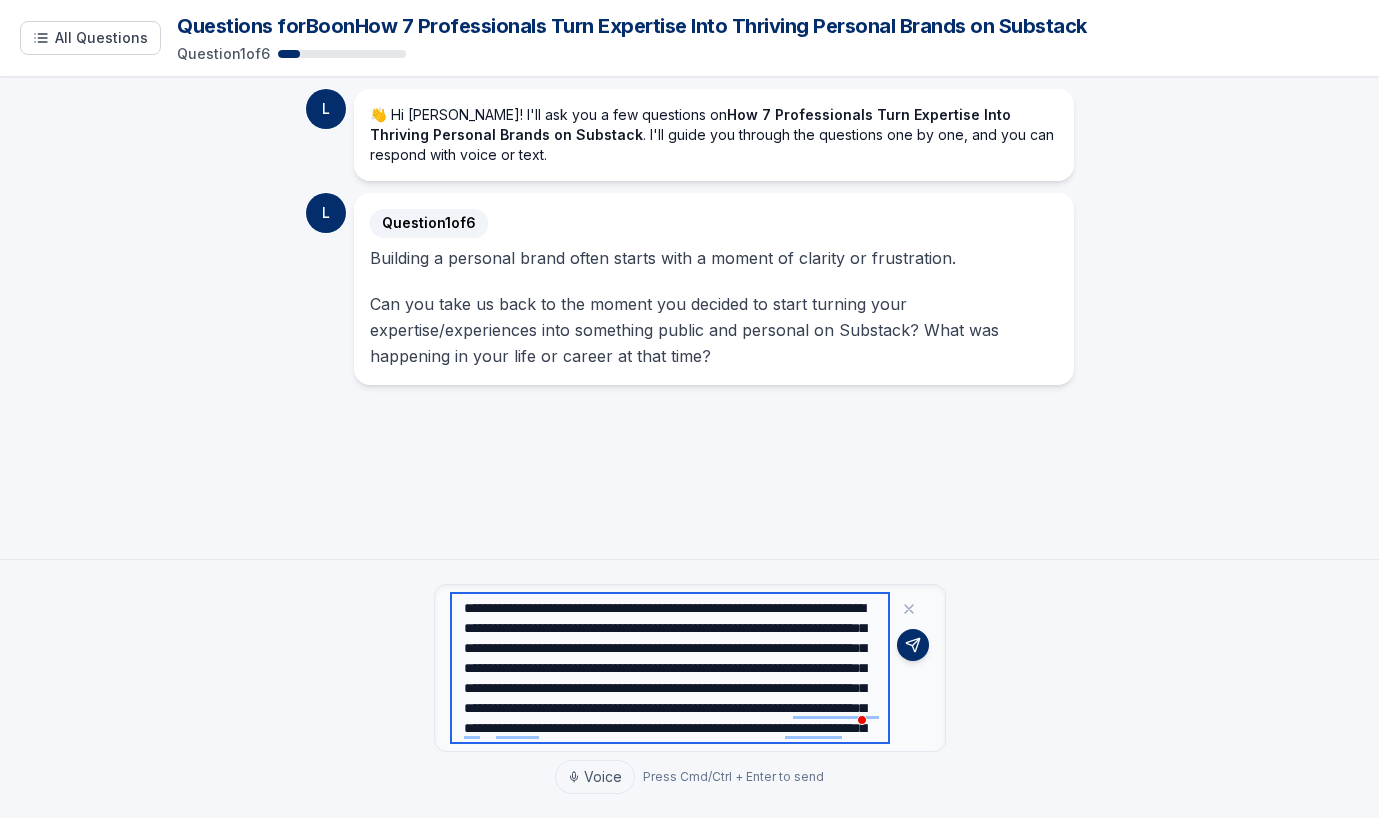 type on "**********" 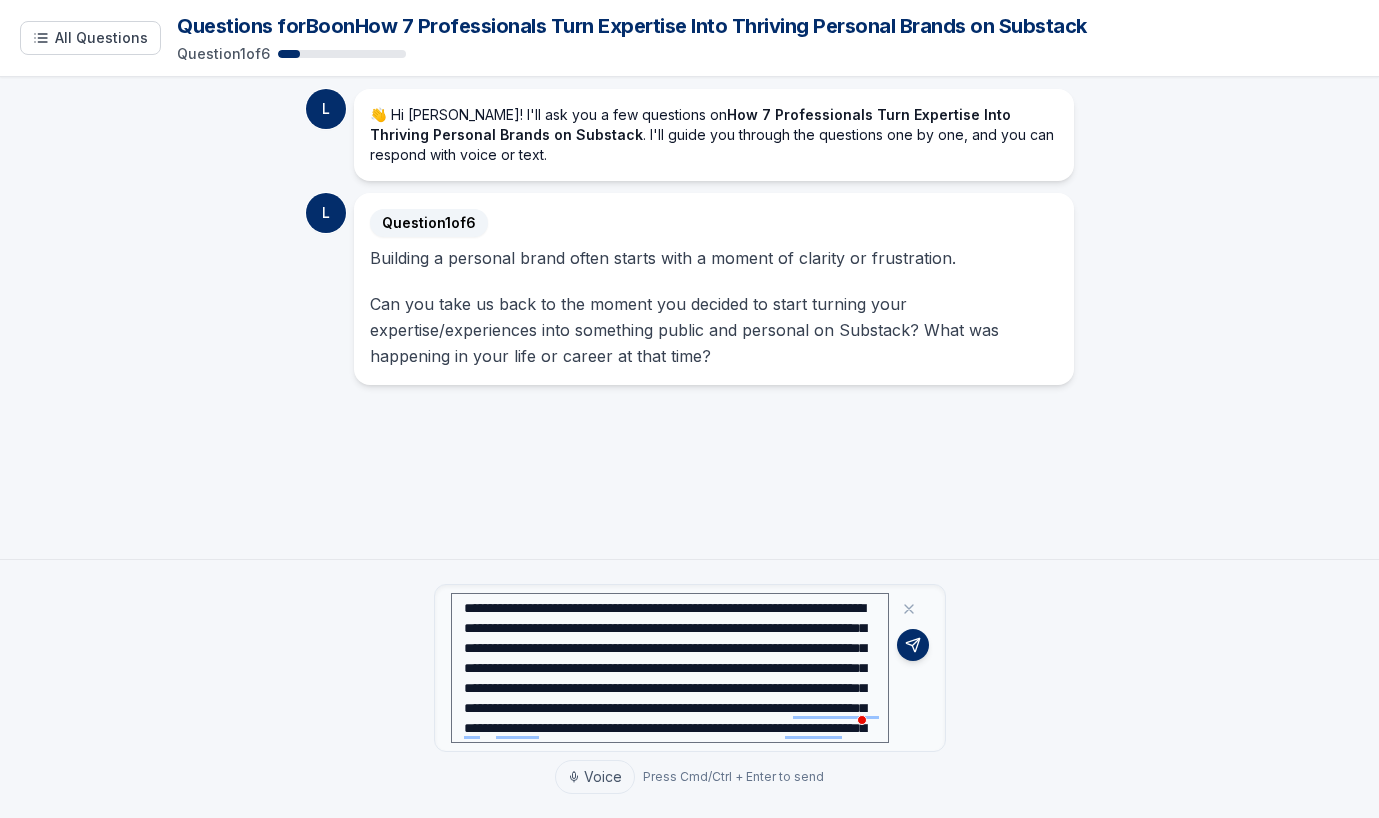 click on "L 👋  Hi Bo! I'll ask you a few questions on  How 7 Professionals Turn Expertise Into Thriving Personal Brands on Substack . I'll guide you through the questions one by one, and you can respond with voice or text. L Question  1  of  6 Building a personal brand often starts with a moment of clarity or frustration. Can you take us back to the moment you decided to start turning your expertise/experiences into something public and personal on Substack? What was happening in your life or career at that time?" at bounding box center (689, 318) 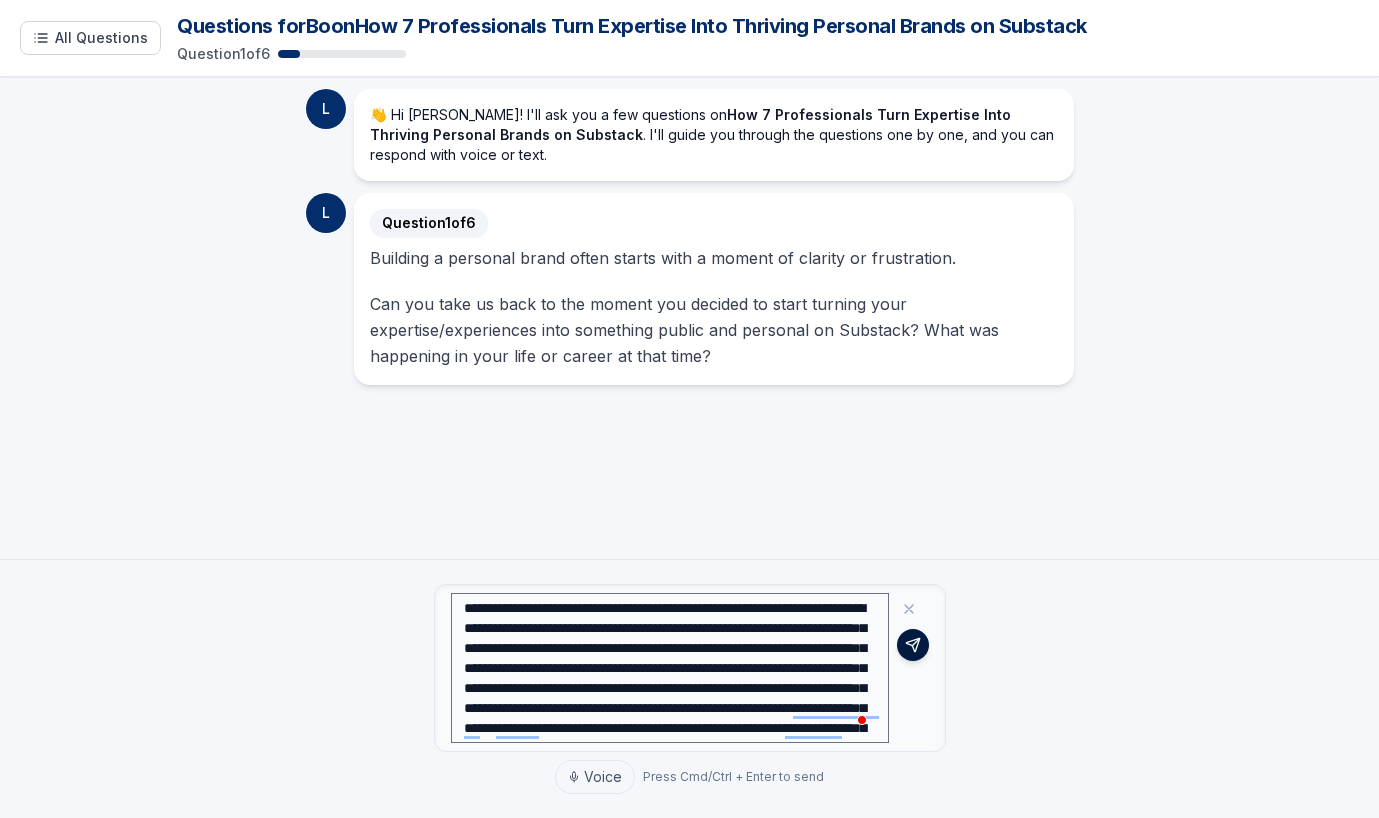 click 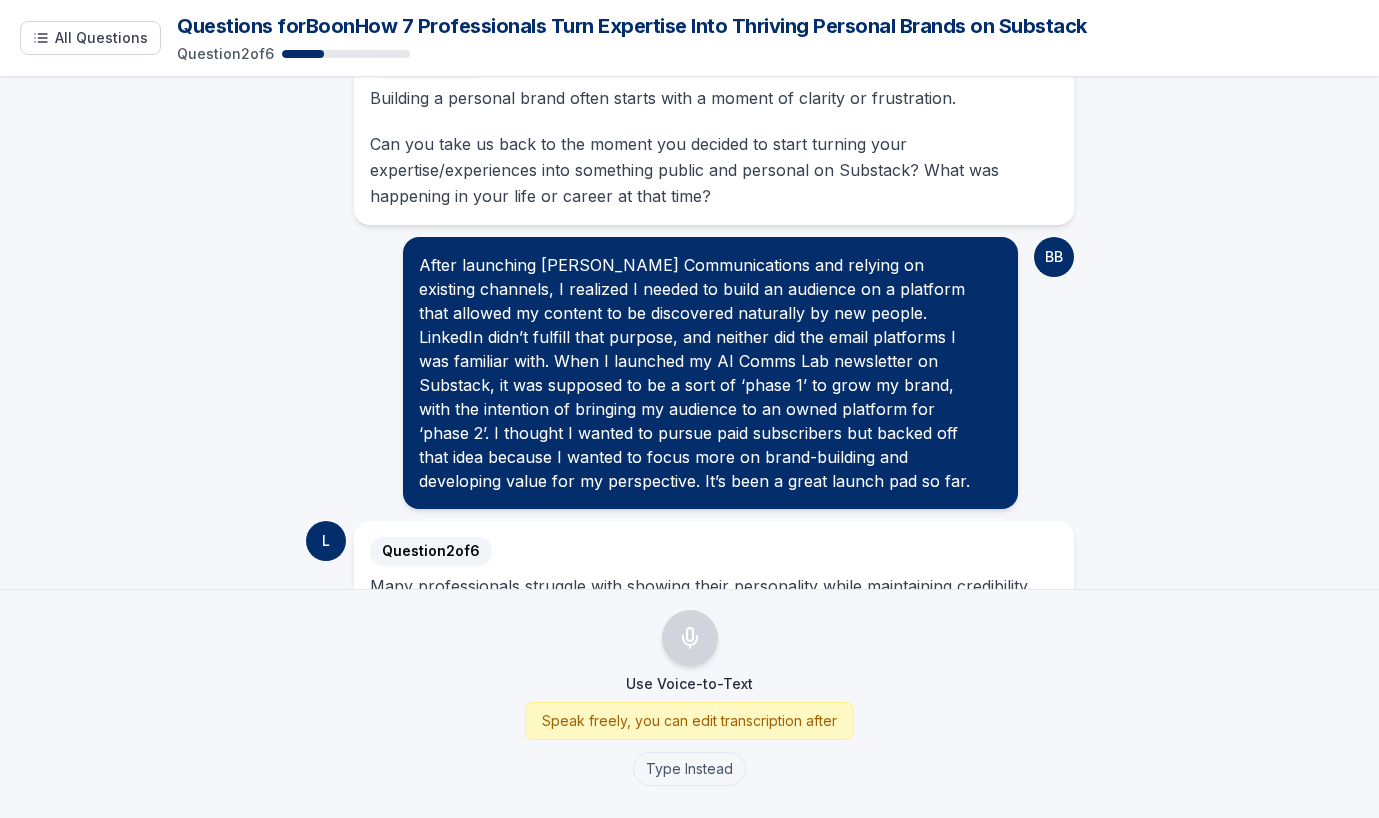 scroll, scrollTop: 278, scrollLeft: 0, axis: vertical 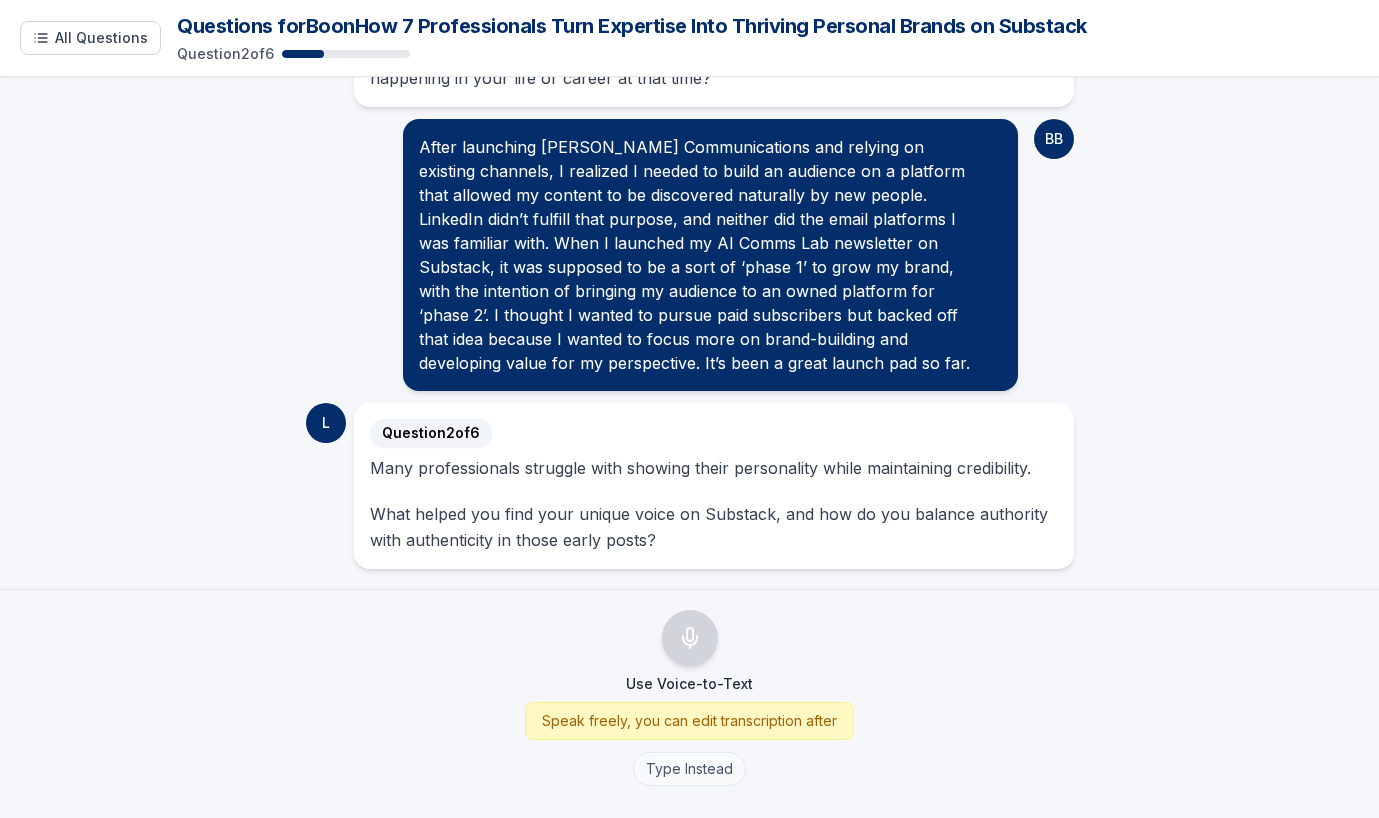 click on "Type Instead" at bounding box center [689, 769] 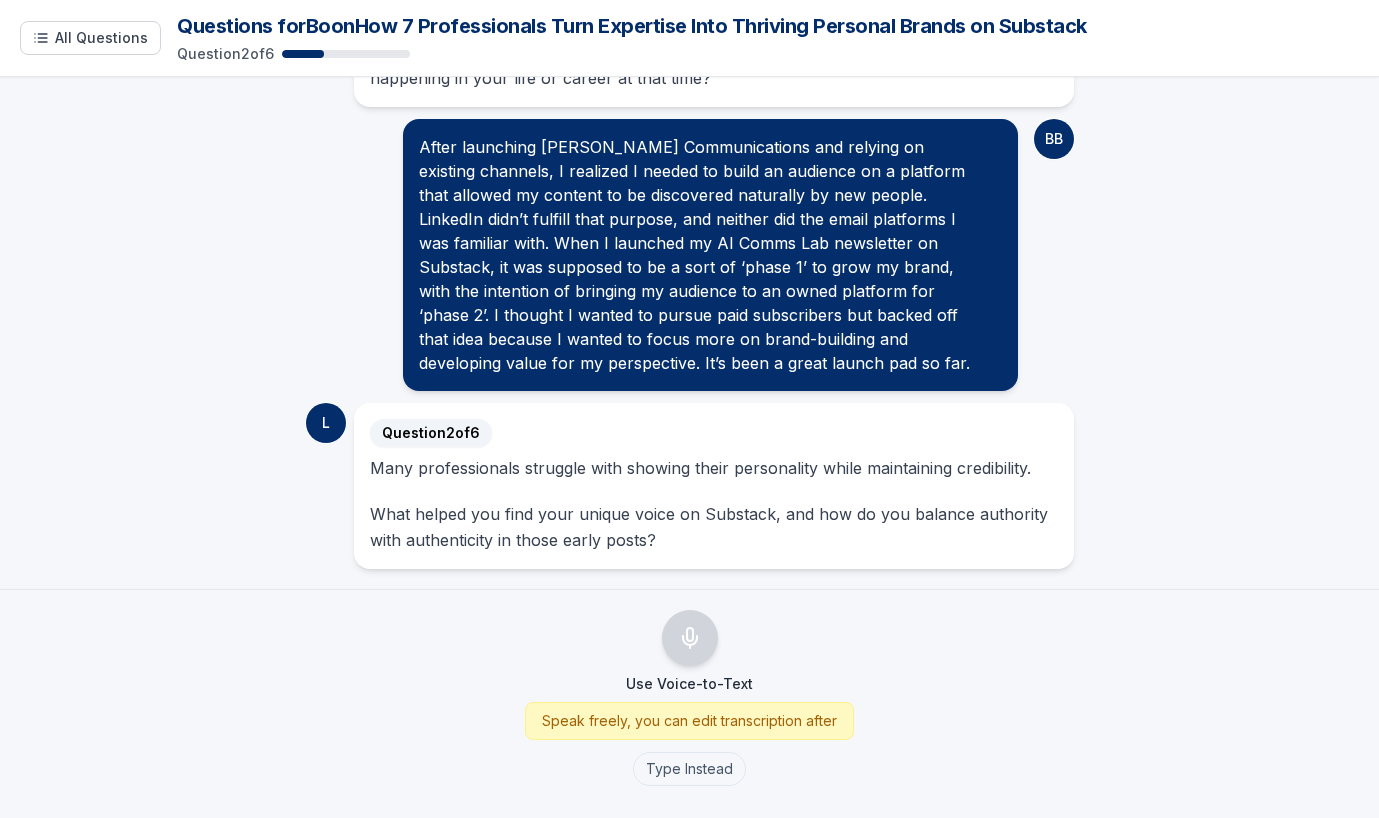 click on "Use Voice-to-Text Speak freely, you can edit transcription after Type Instead" at bounding box center [689, 703] 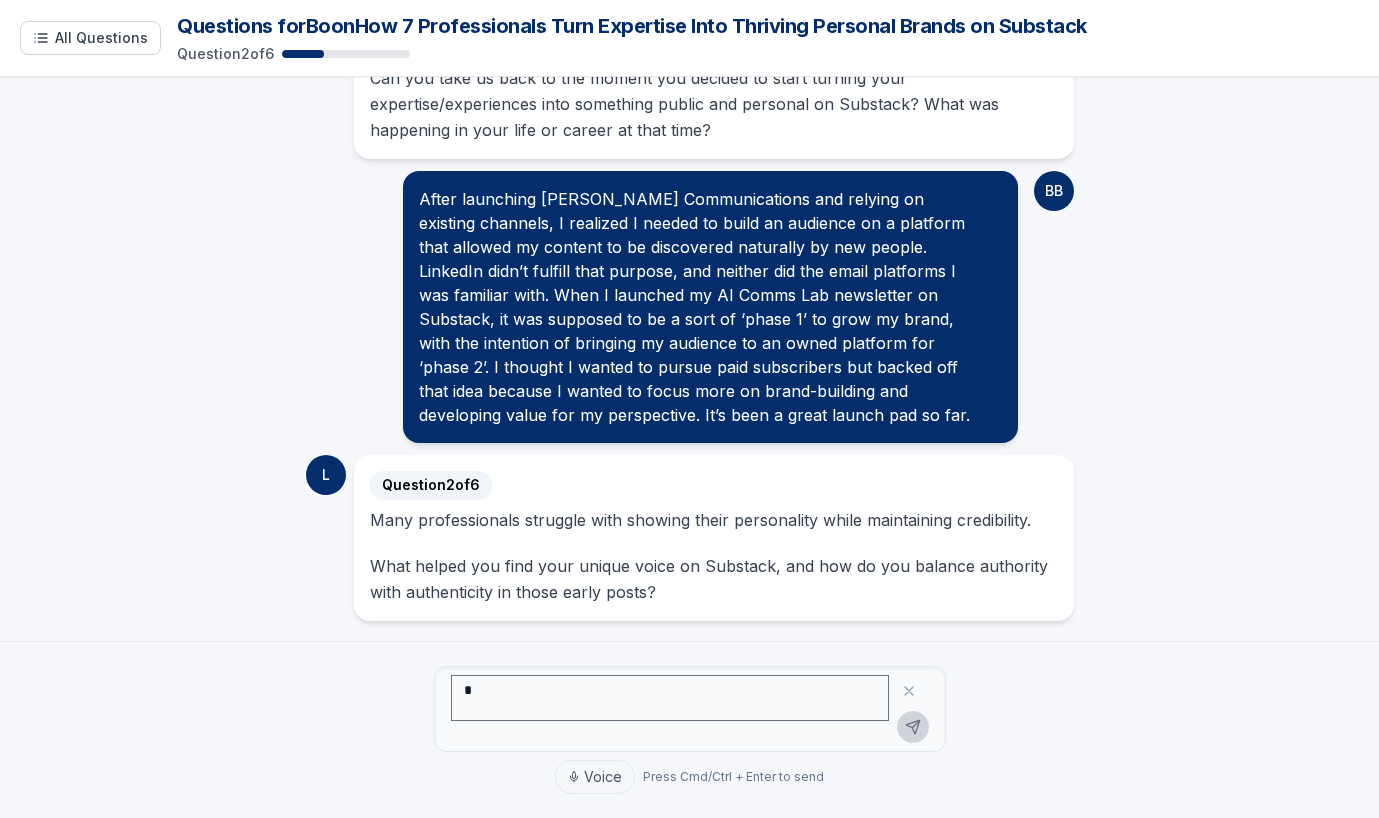 scroll, scrollTop: 226, scrollLeft: 0, axis: vertical 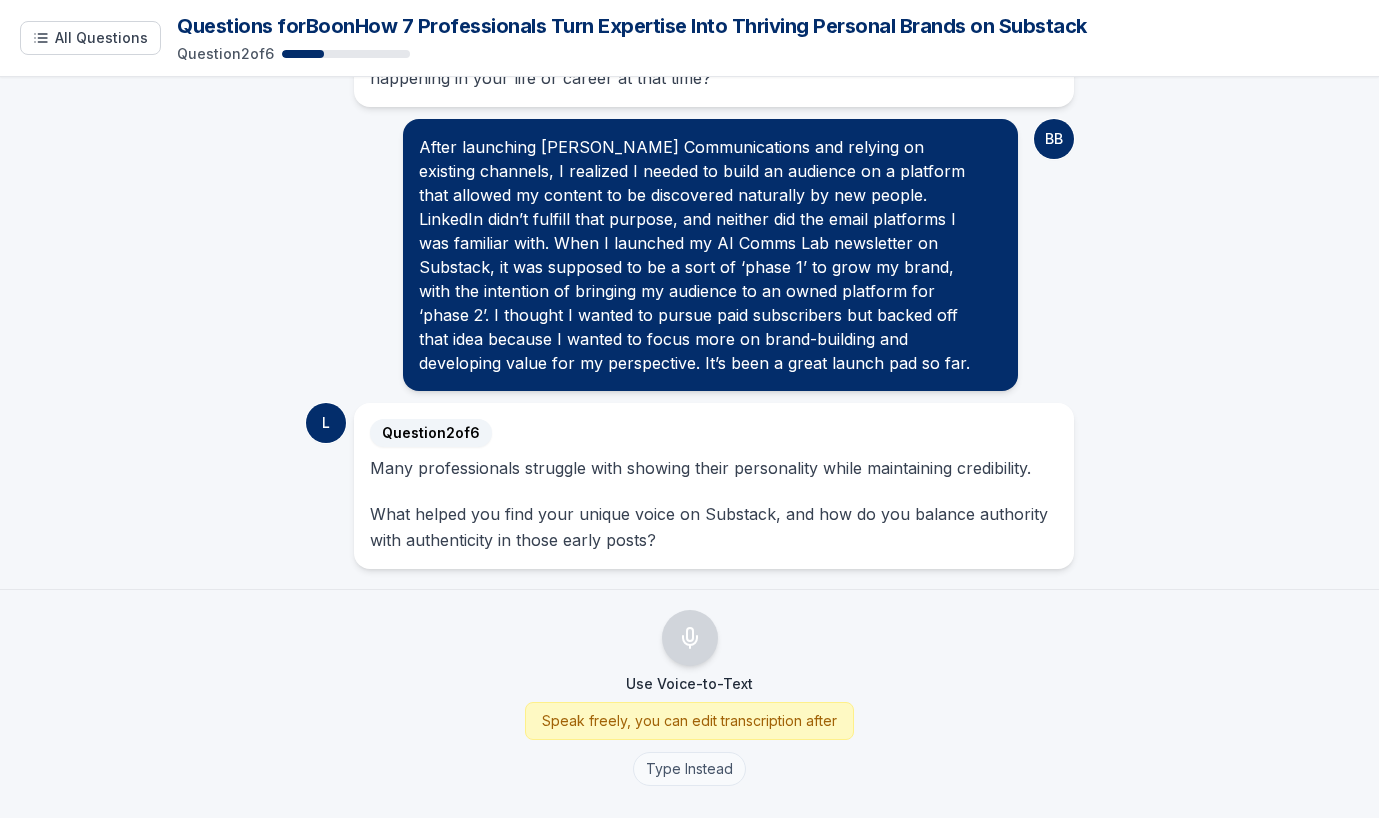 click on "Type Instead" at bounding box center (689, 769) 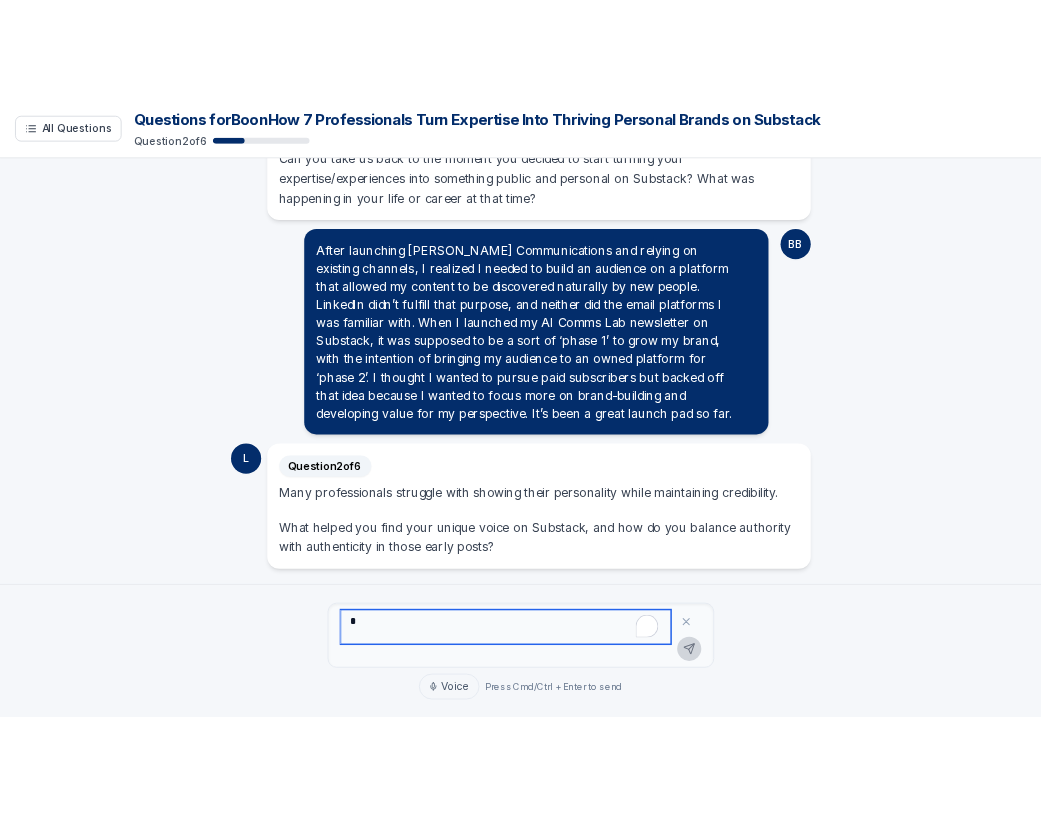 scroll, scrollTop: 122, scrollLeft: 0, axis: vertical 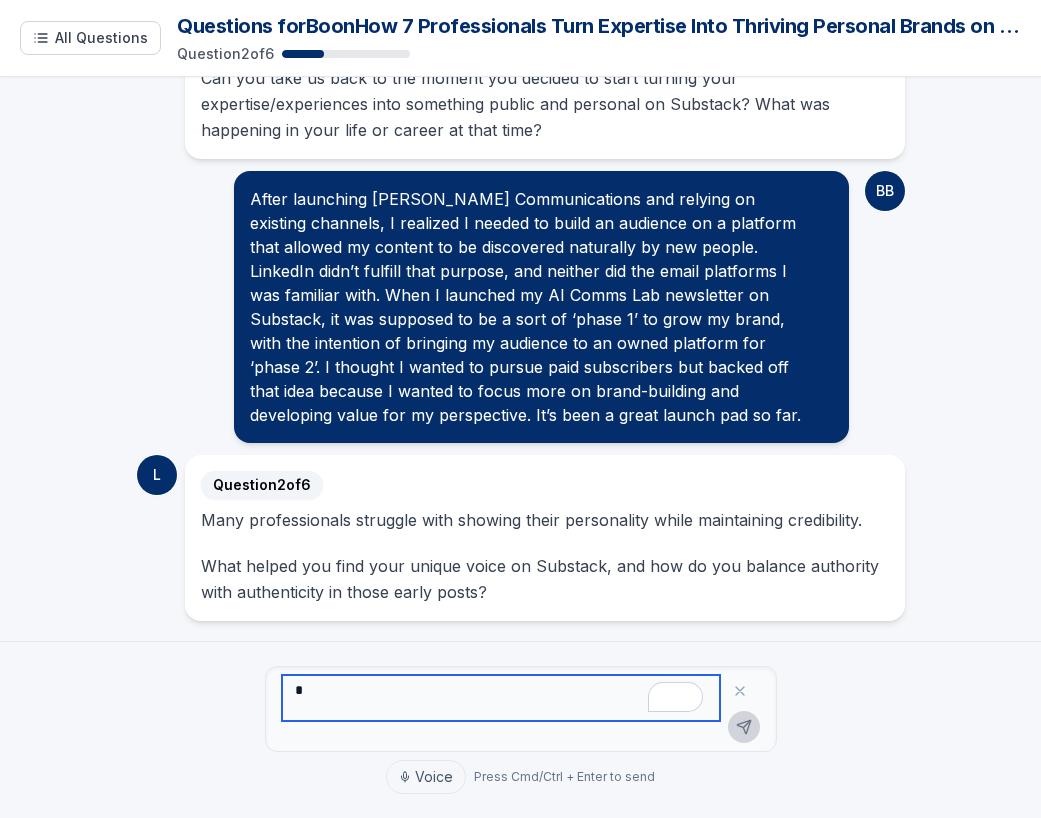 paste on "**********" 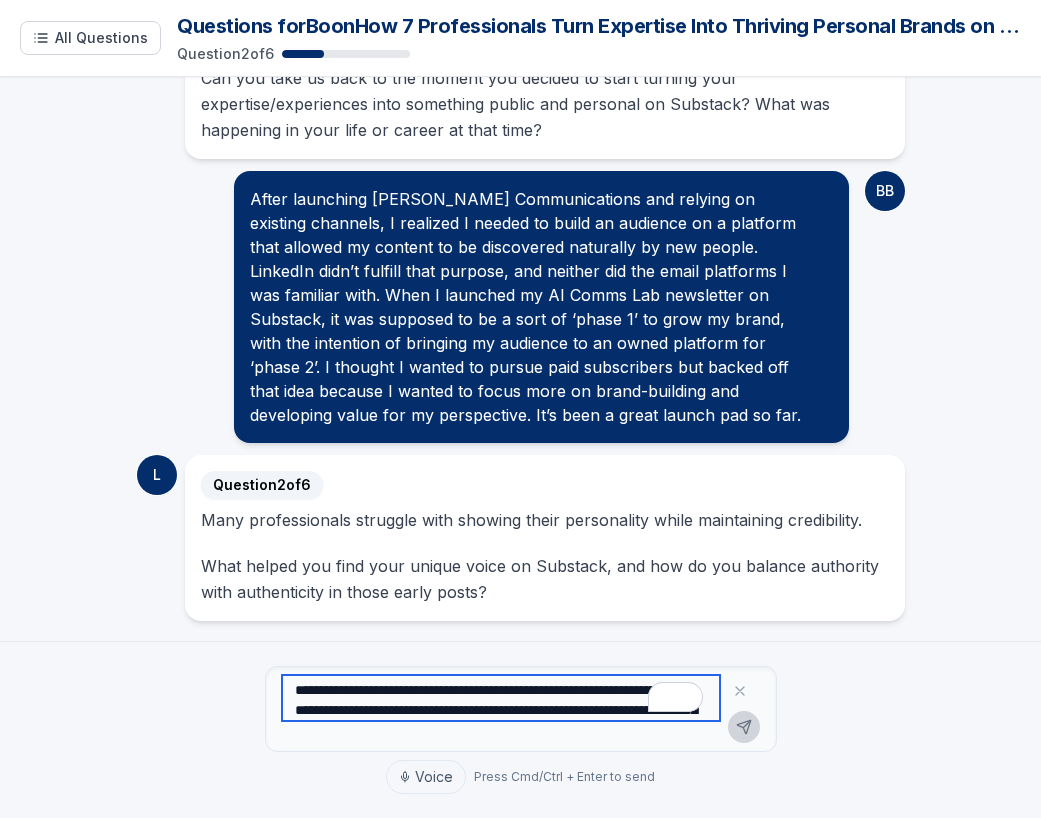 scroll, scrollTop: 14, scrollLeft: 0, axis: vertical 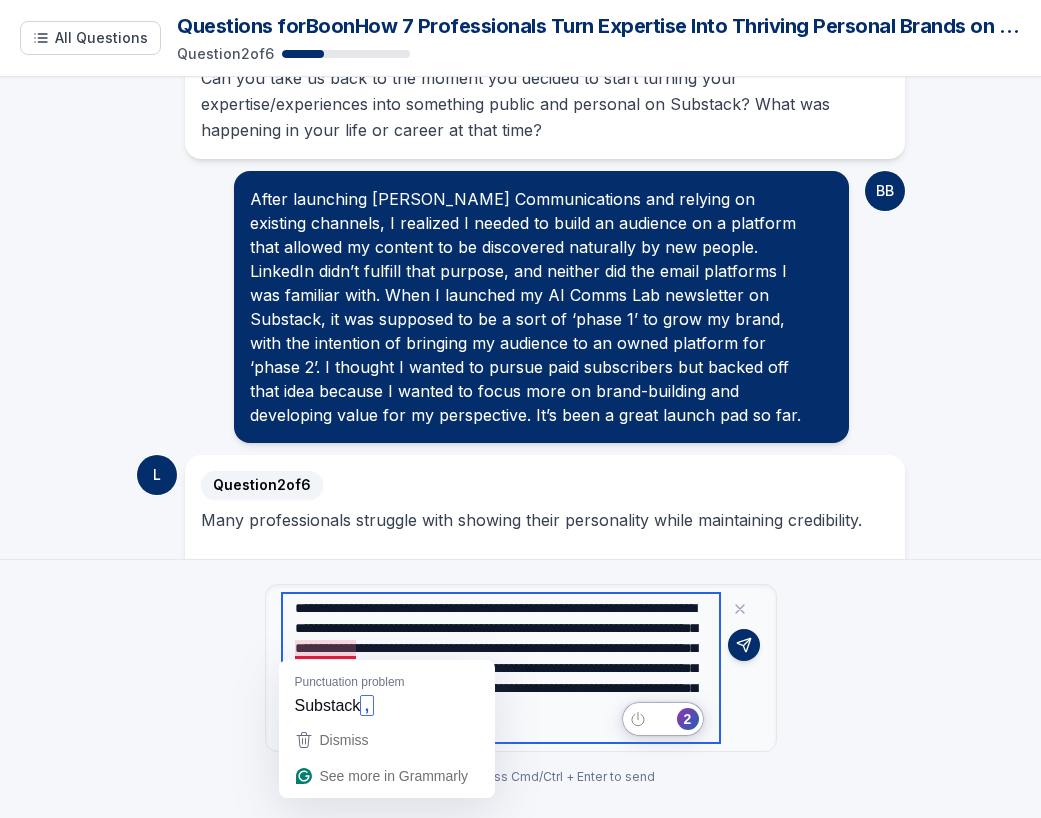 click on "**********" at bounding box center (501, 668) 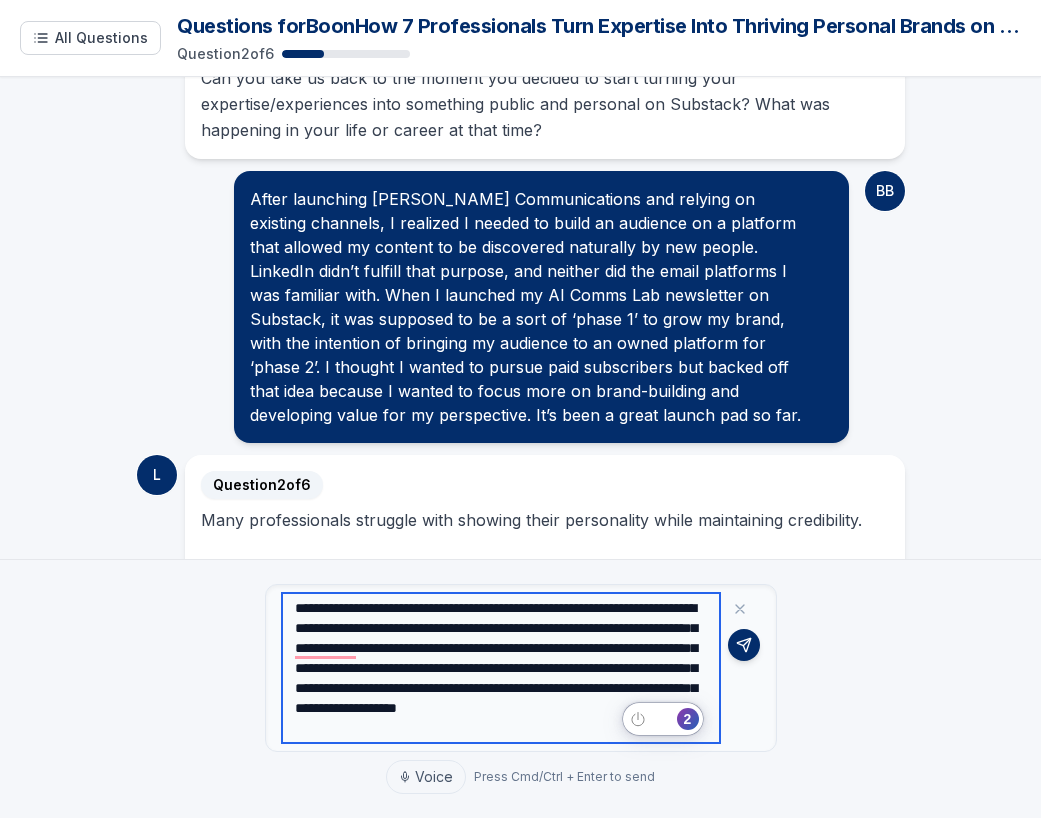 scroll, scrollTop: 20, scrollLeft: 0, axis: vertical 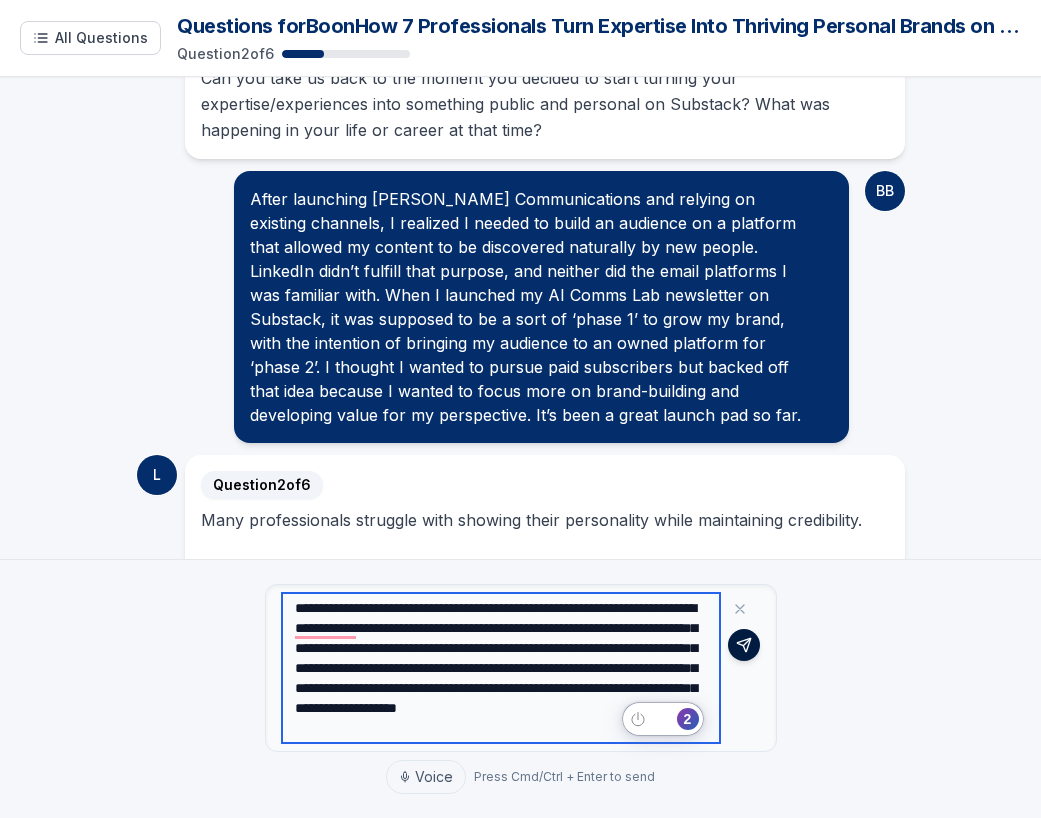 type on "**********" 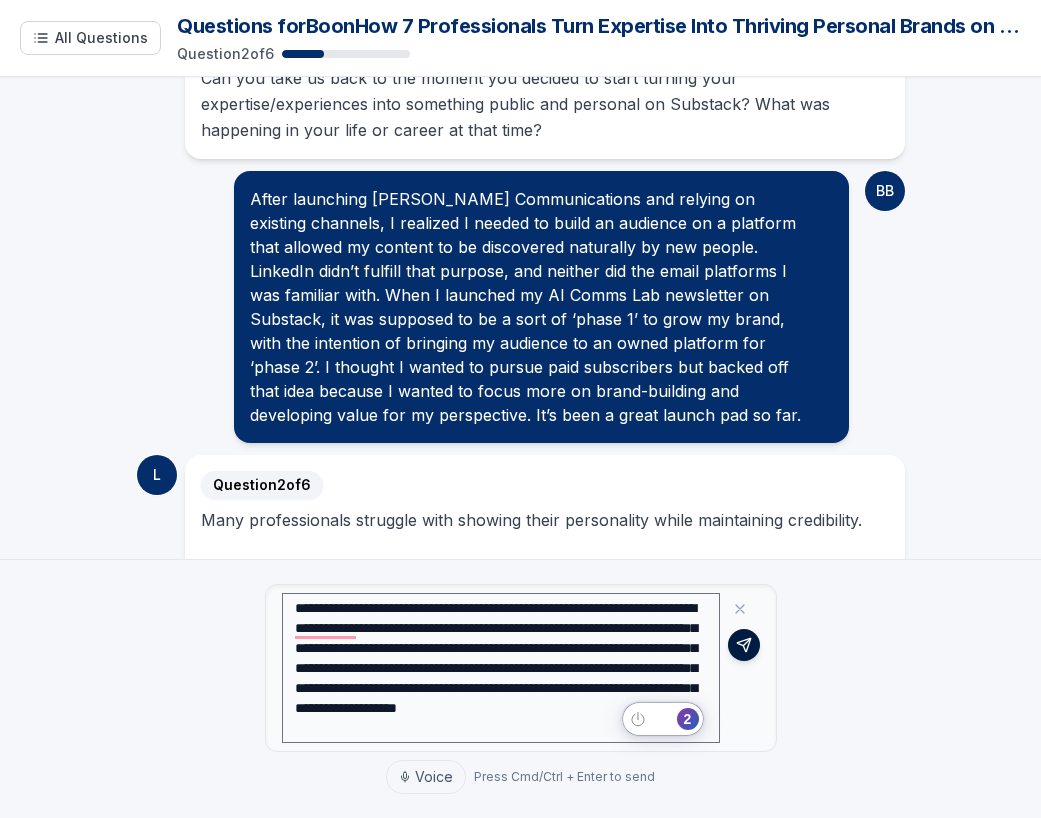 click 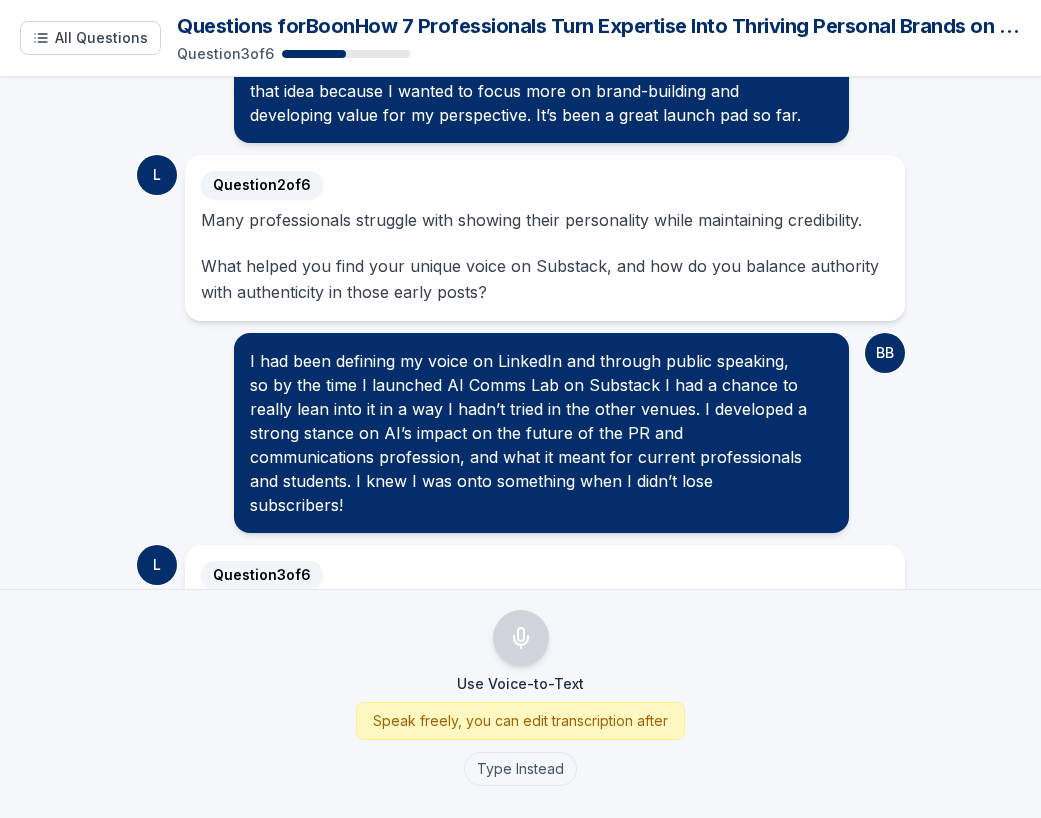 scroll, scrollTop: 540, scrollLeft: 0, axis: vertical 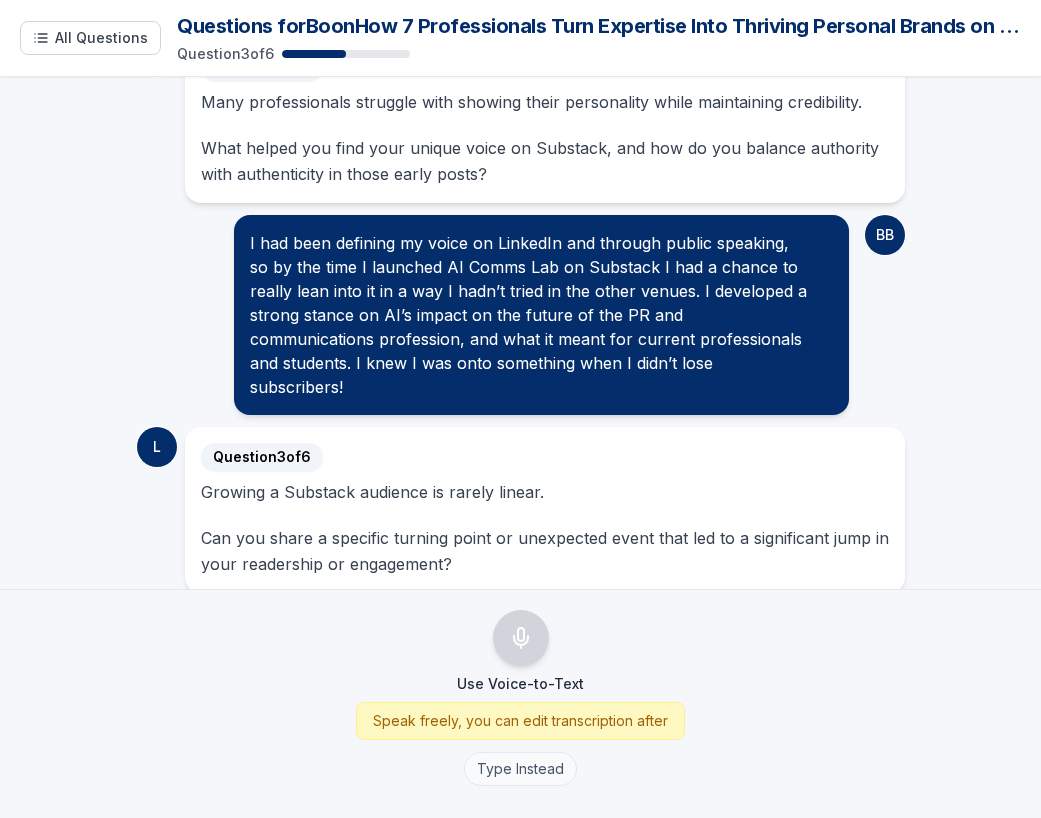 click on "Type Instead" at bounding box center [520, 769] 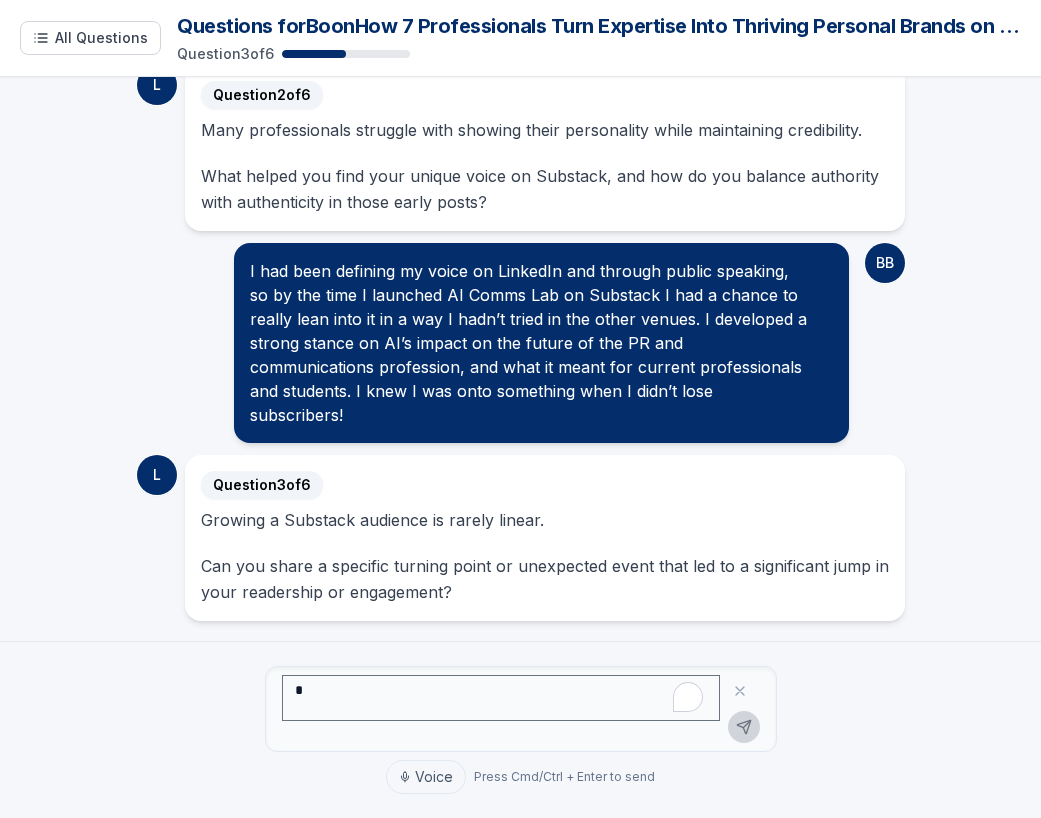 scroll, scrollTop: 488, scrollLeft: 0, axis: vertical 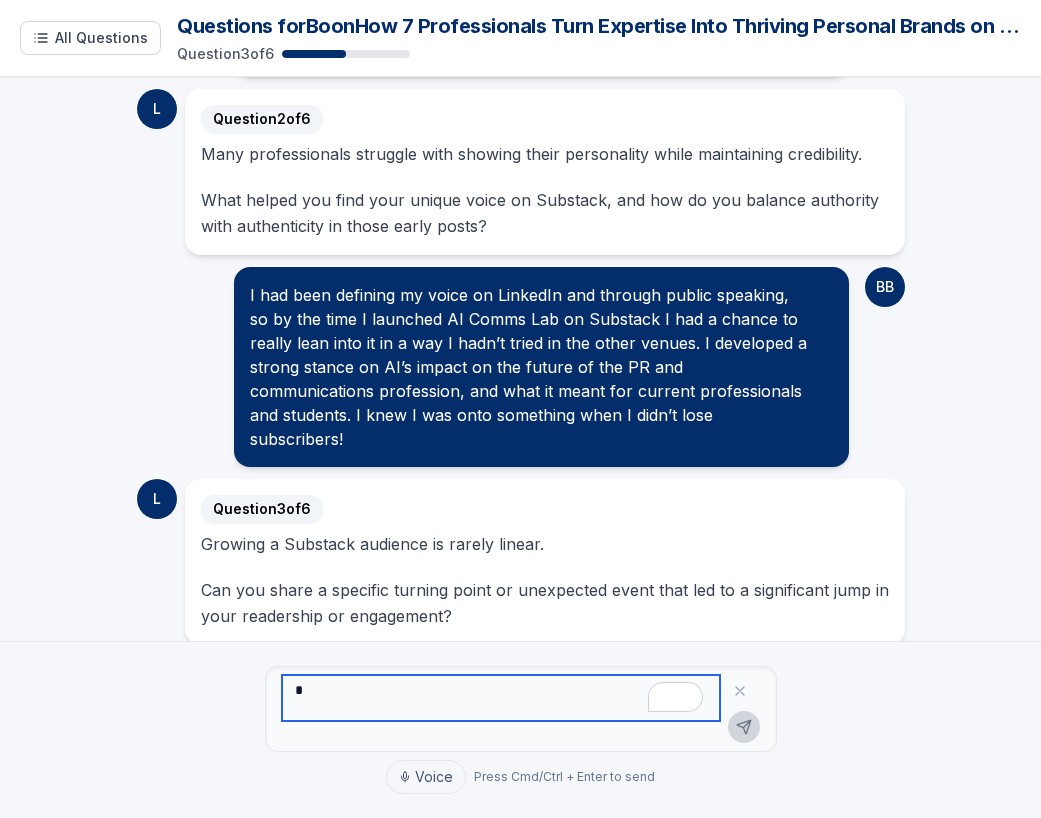 paste on "**********" 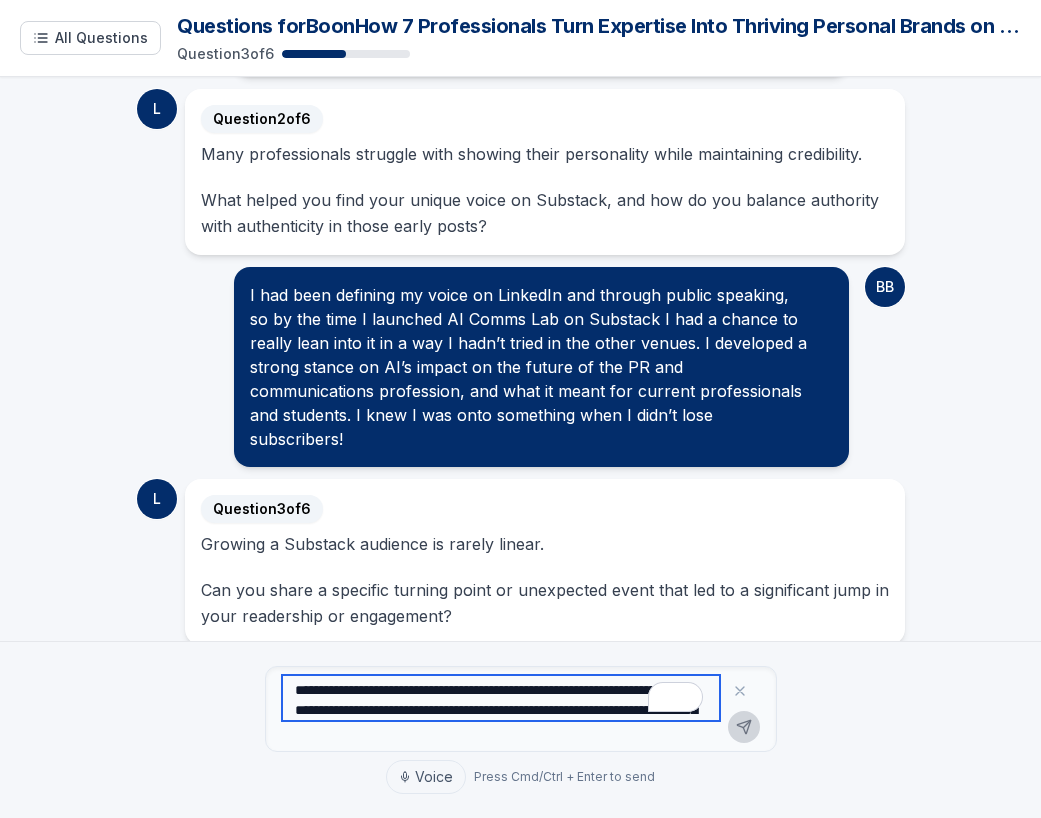 scroll, scrollTop: 538, scrollLeft: 0, axis: vertical 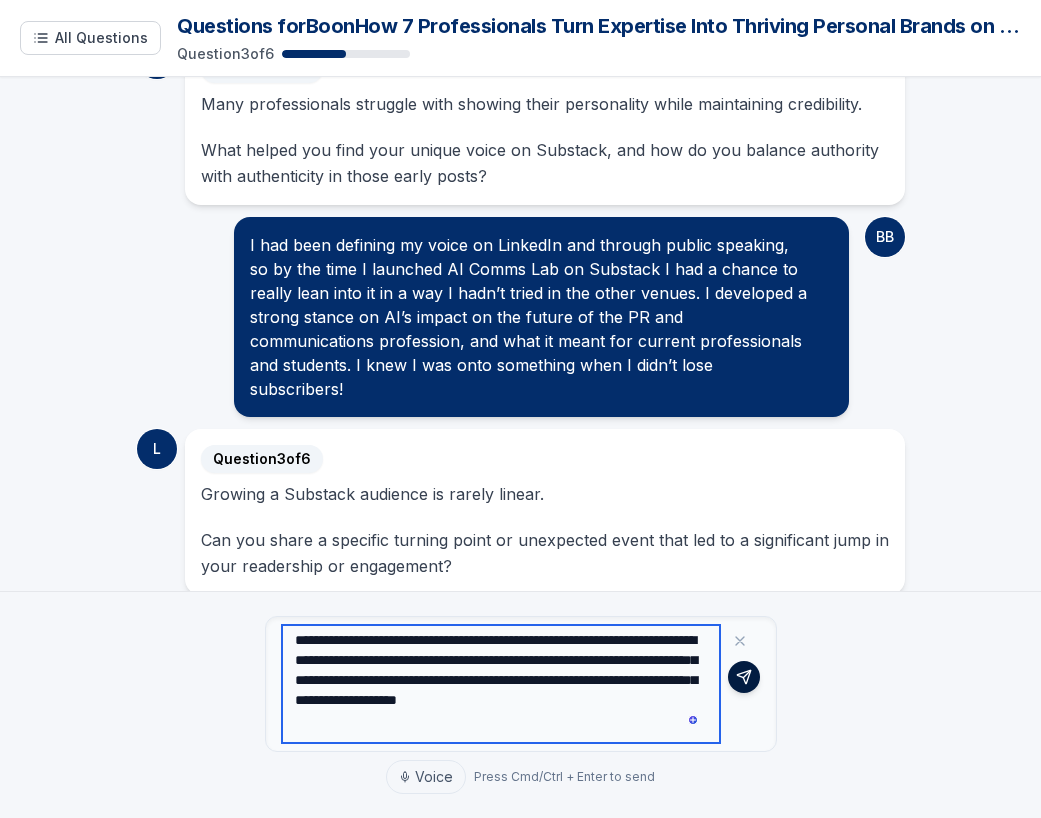 type on "**********" 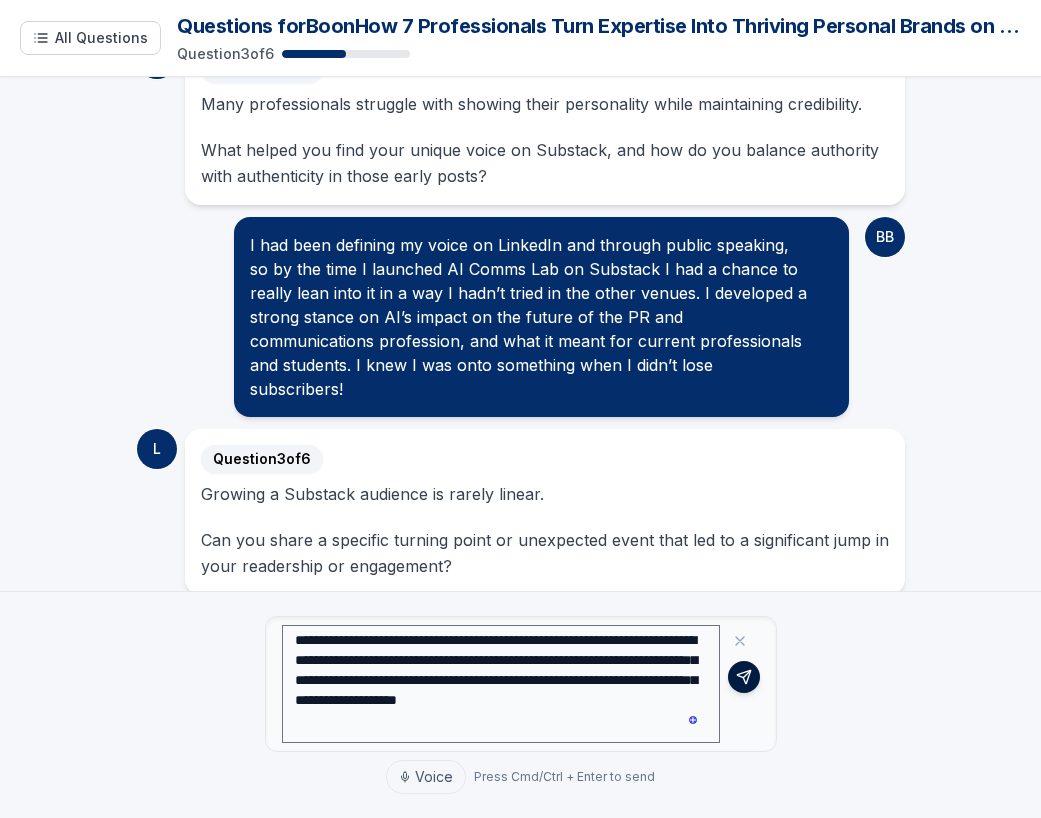 click 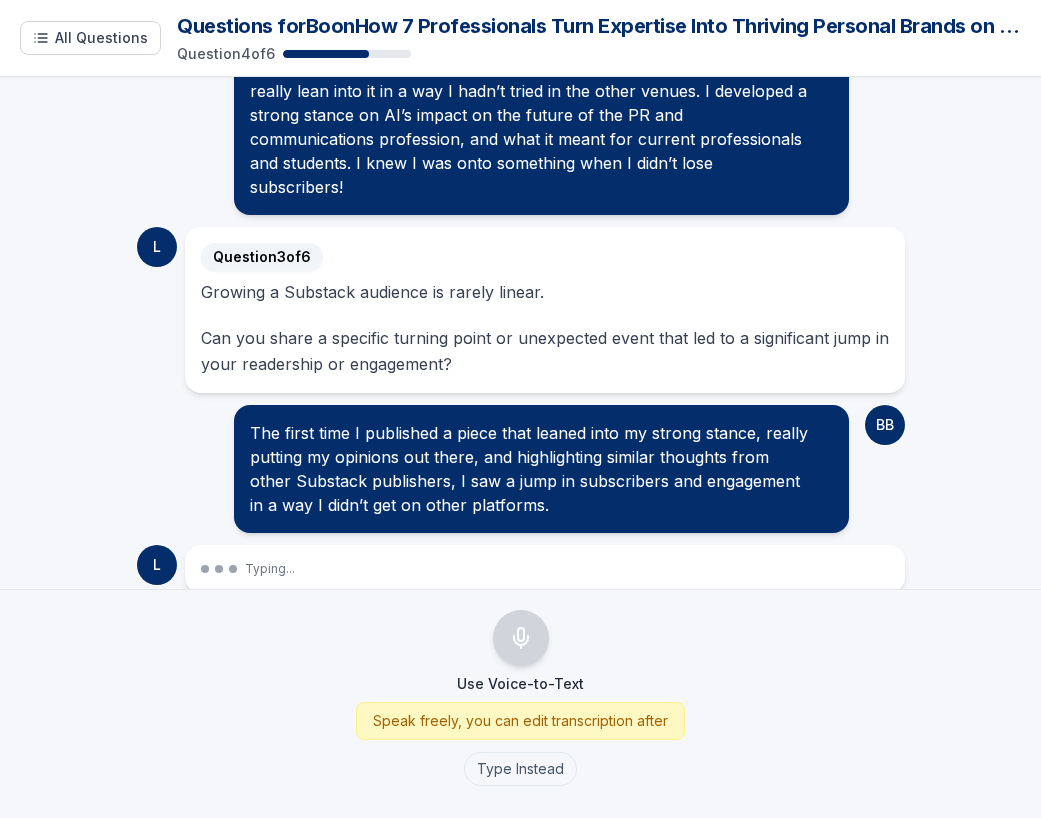 scroll, scrollTop: 838, scrollLeft: 0, axis: vertical 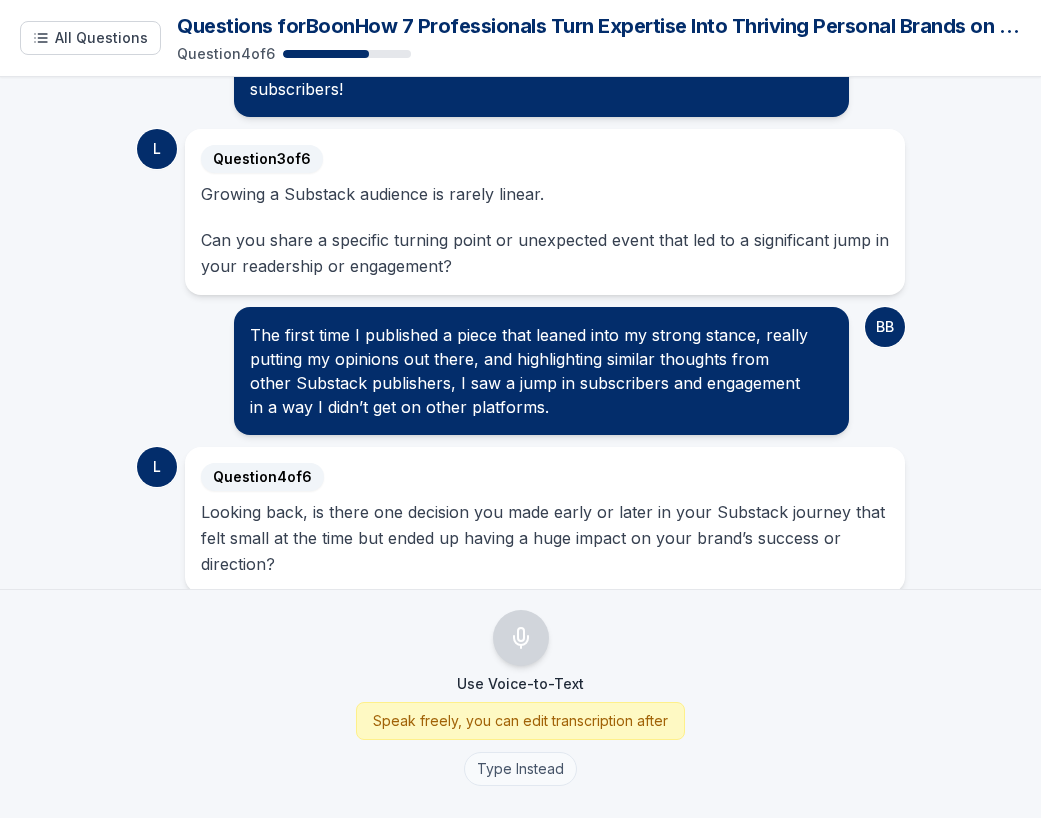 click on "Type Instead" at bounding box center (520, 769) 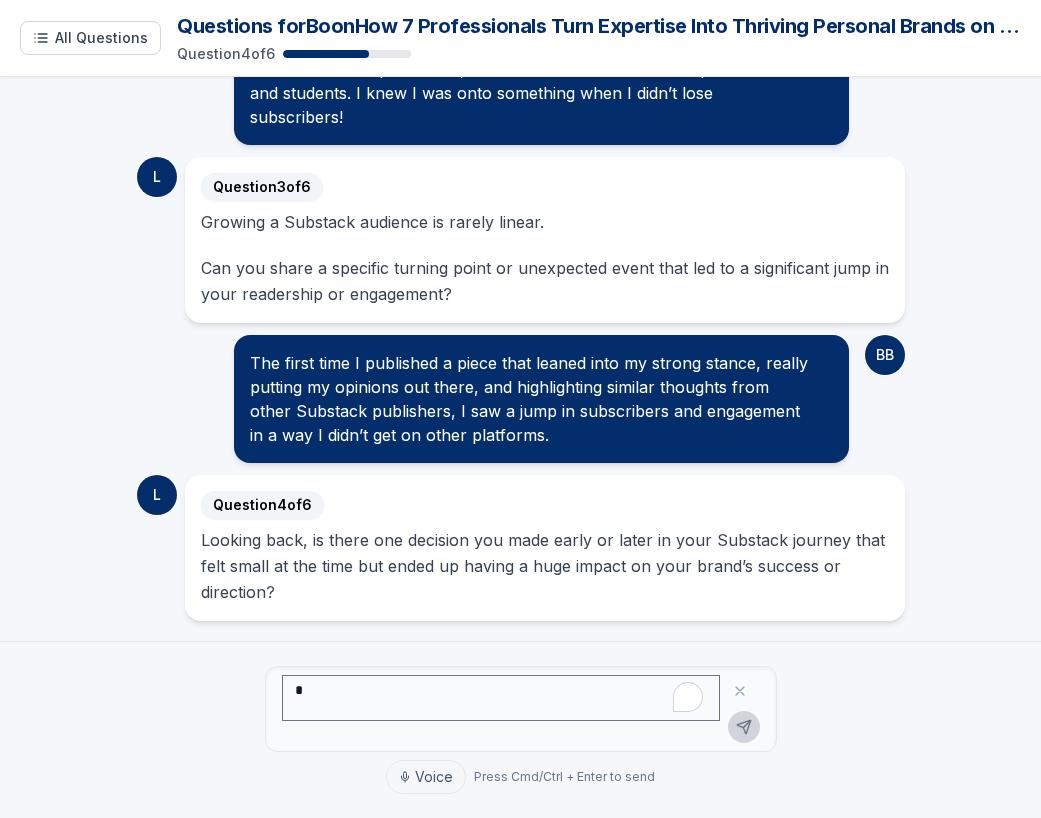 scroll, scrollTop: 786, scrollLeft: 0, axis: vertical 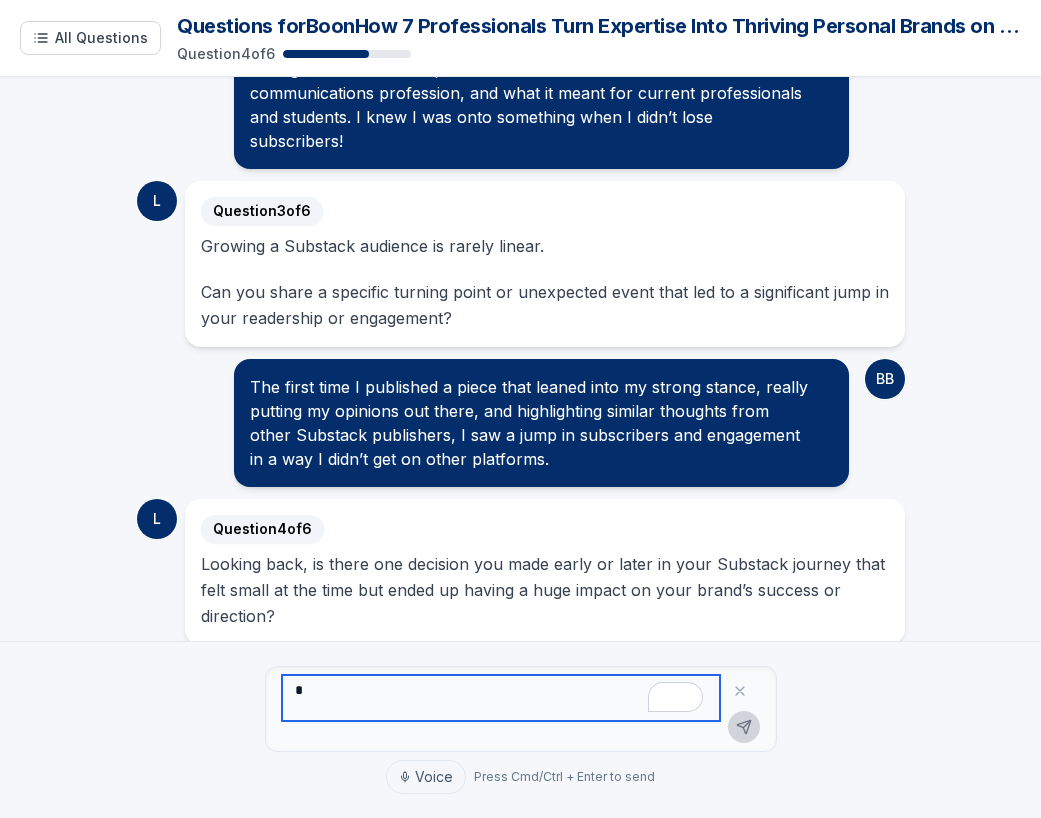 click at bounding box center [501, 698] 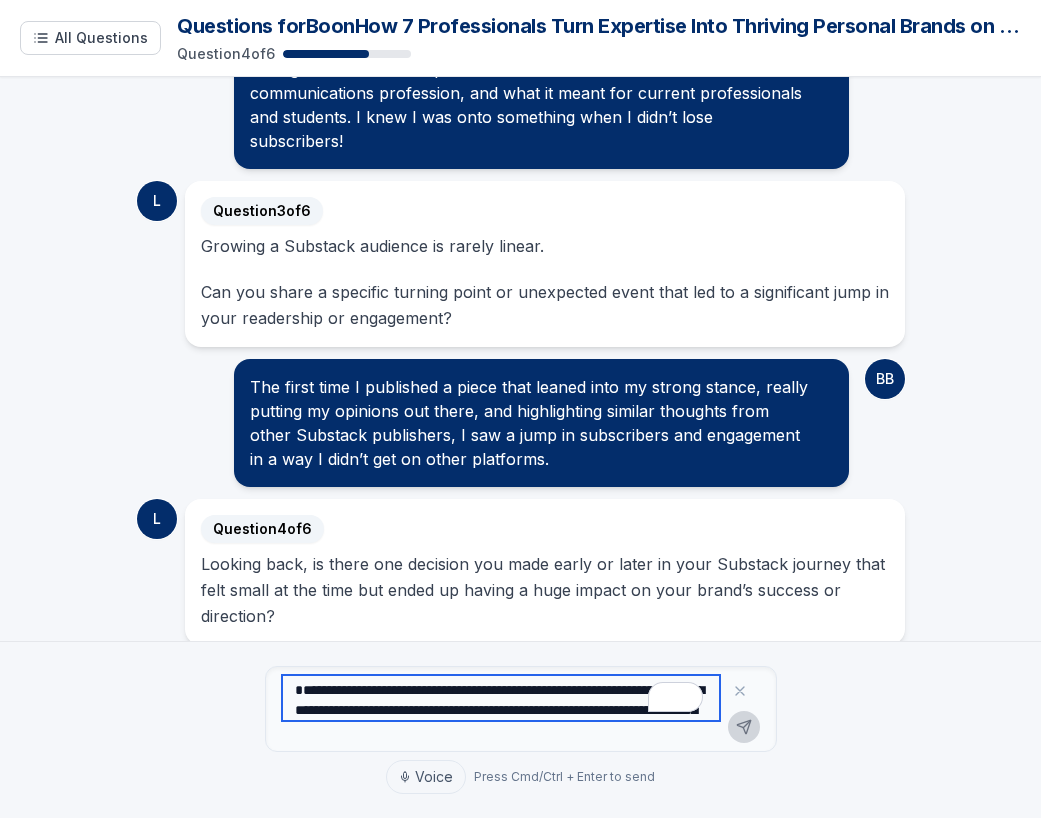 scroll, scrollTop: 836, scrollLeft: 0, axis: vertical 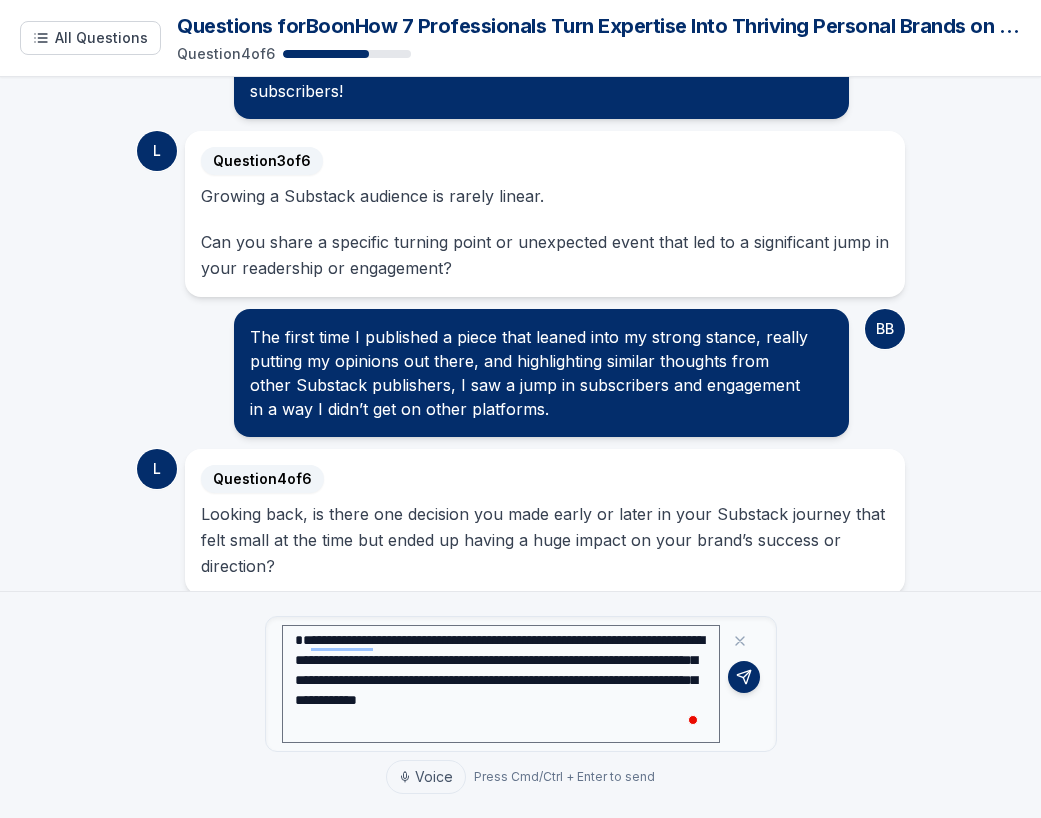 click on "**********" at bounding box center (521, 705) 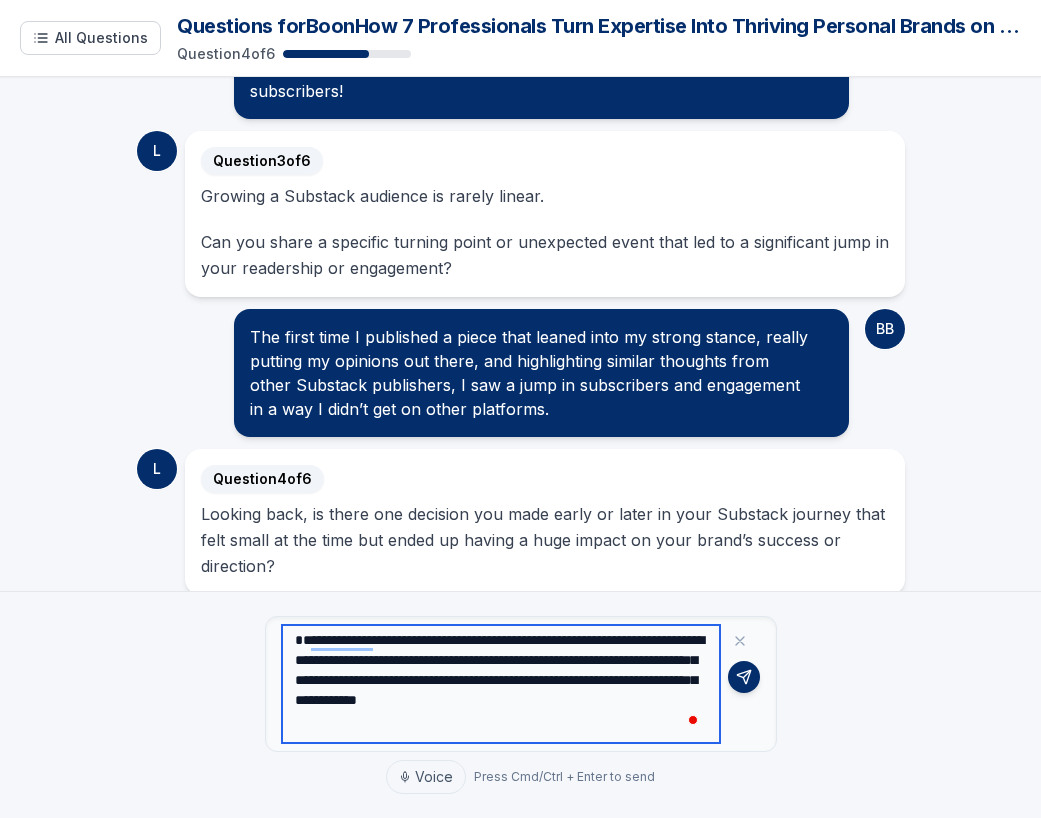 click on "**********" at bounding box center (501, 684) 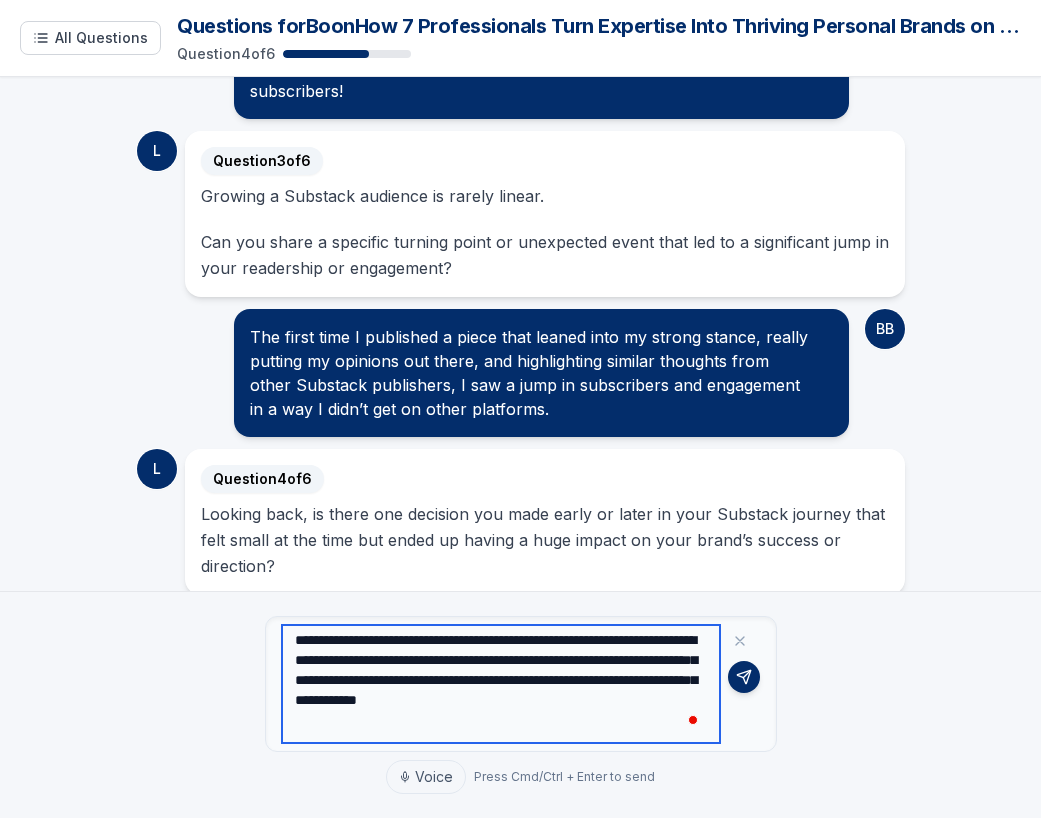 click on "**********" at bounding box center (501, 684) 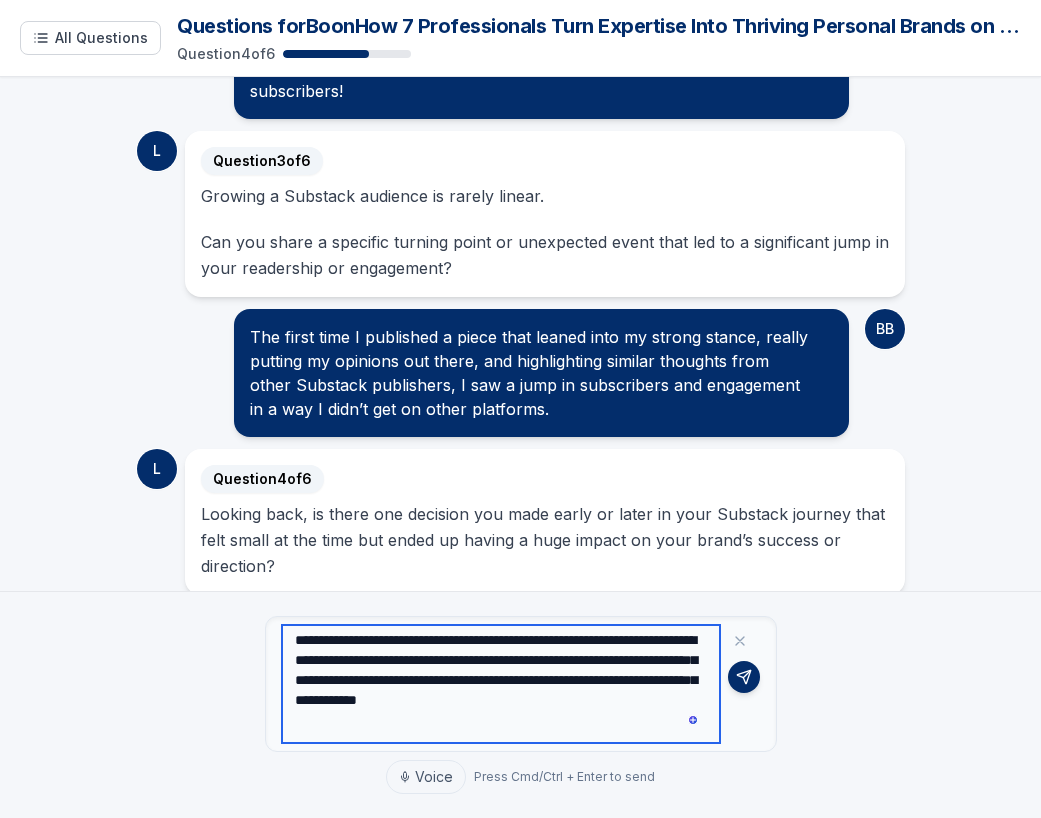 click on "**********" at bounding box center [501, 684] 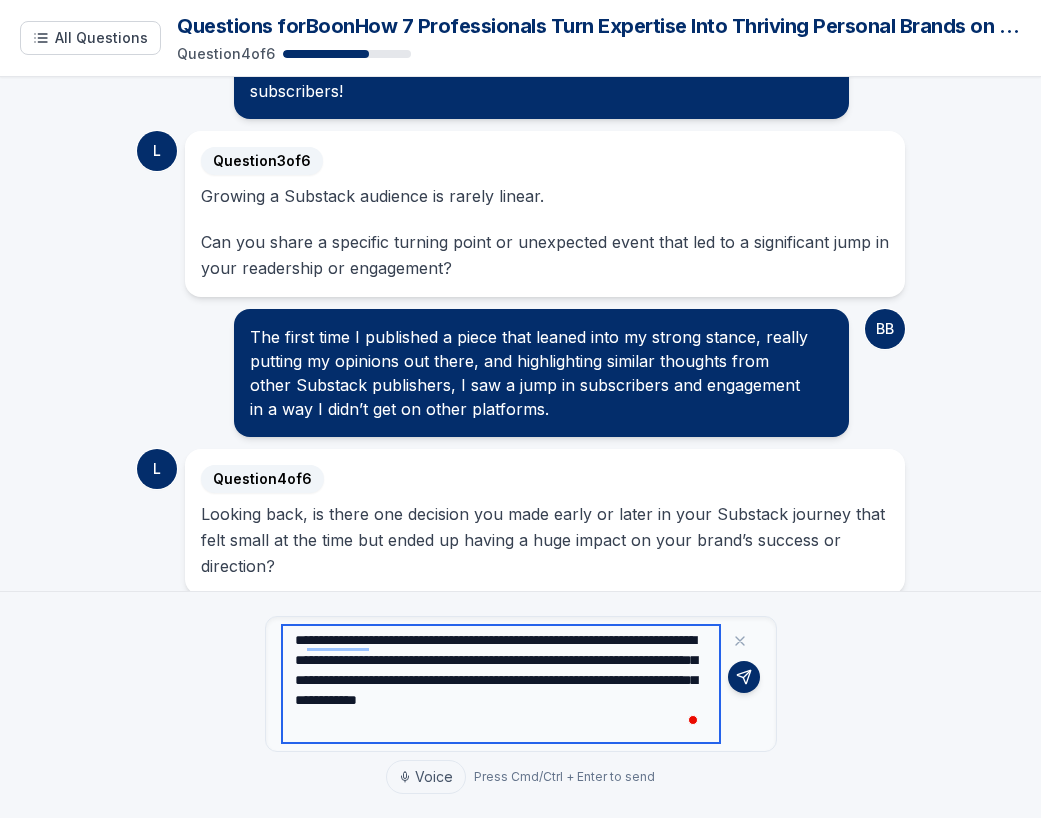click on "**********" at bounding box center [501, 684] 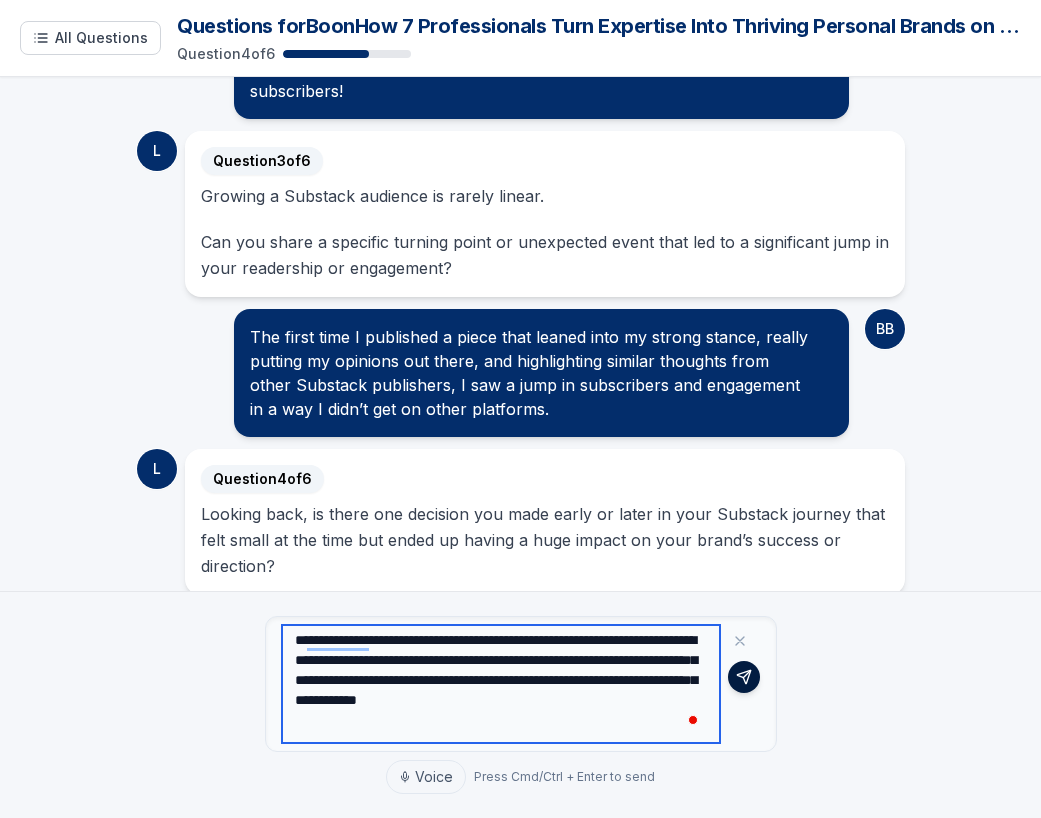type on "**********" 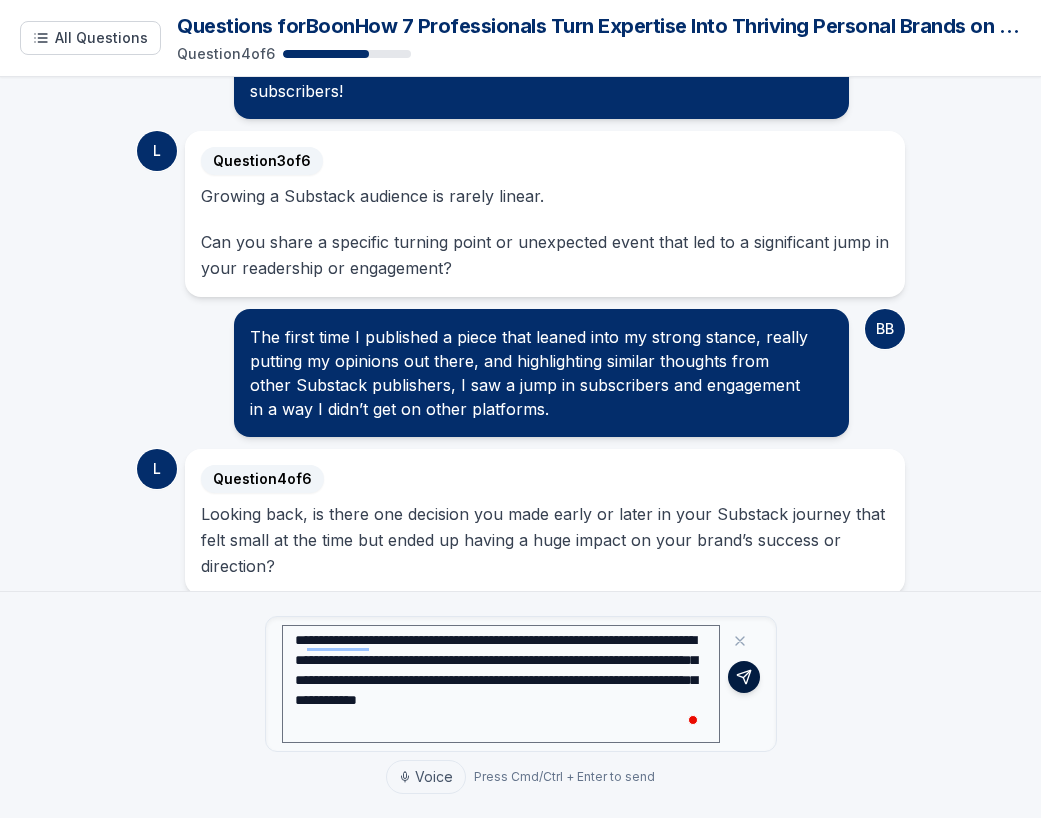 click 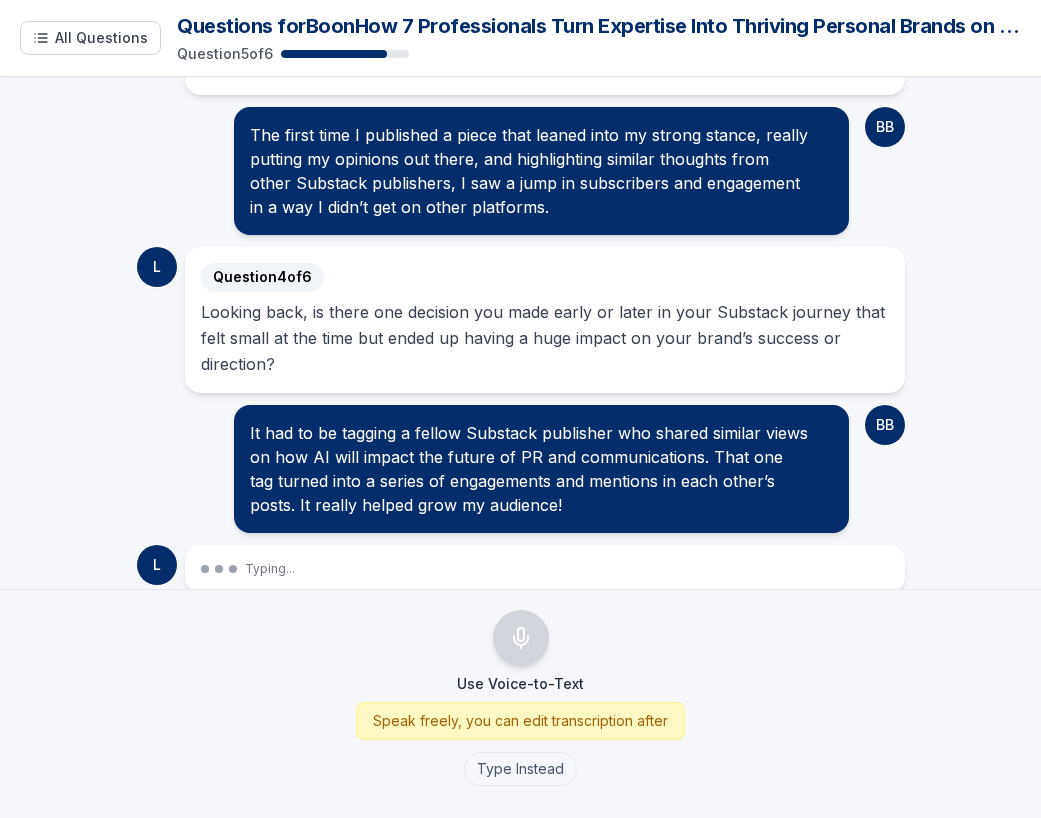 scroll, scrollTop: 1182, scrollLeft: 0, axis: vertical 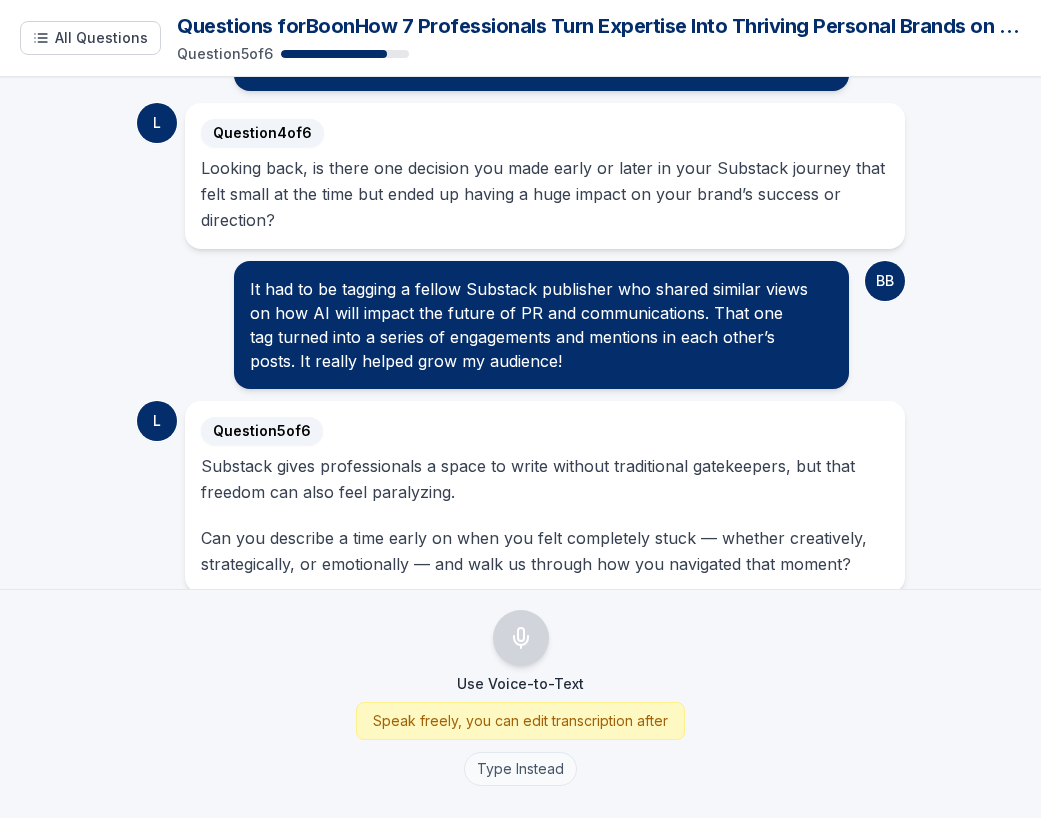 click on "Type Instead" at bounding box center [520, 769] 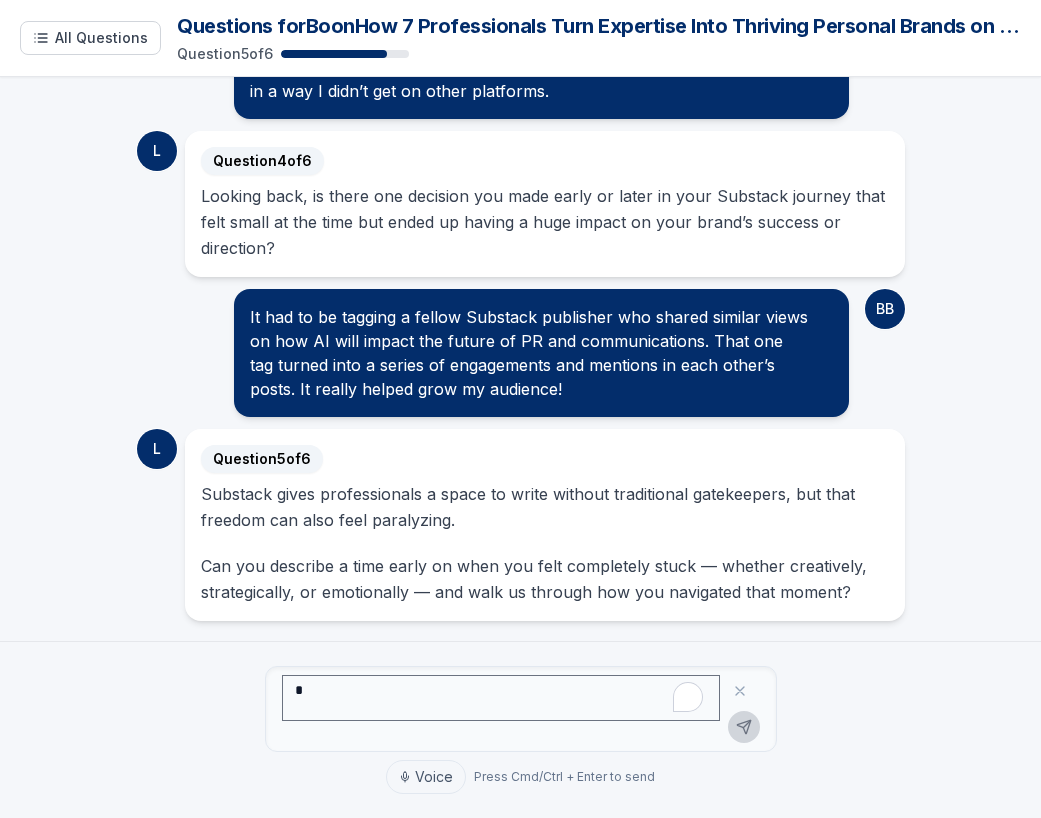 scroll, scrollTop: 1130, scrollLeft: 0, axis: vertical 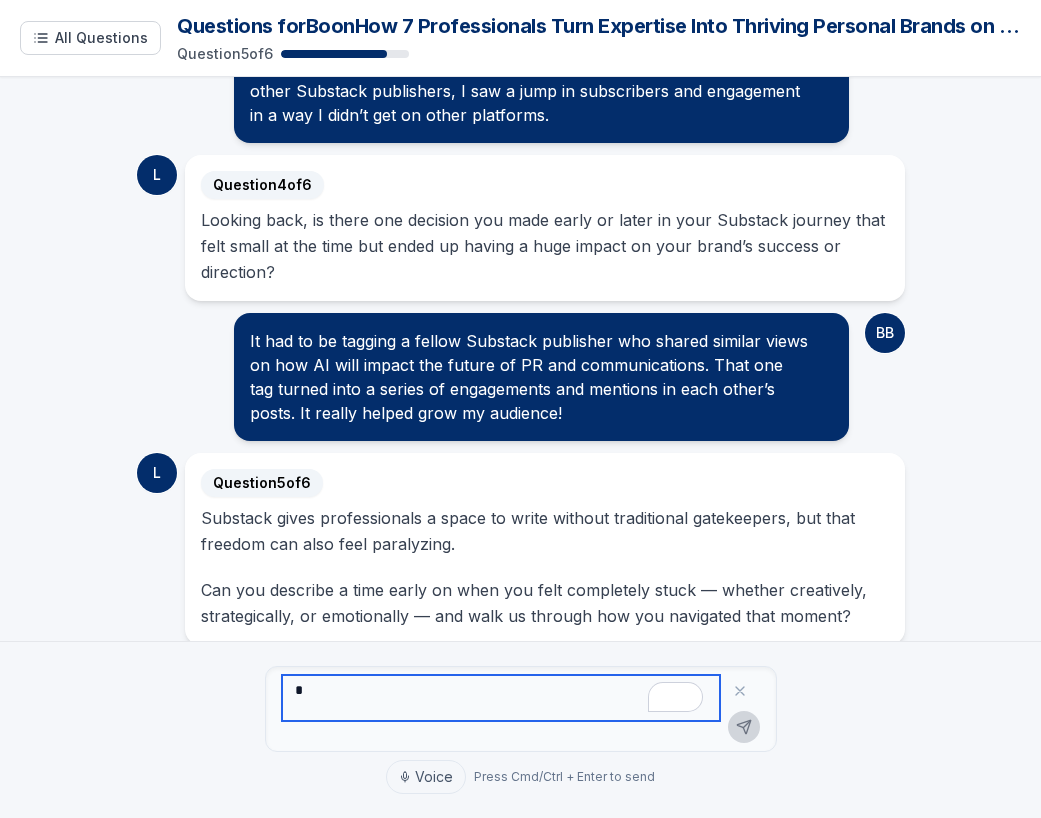 click at bounding box center (501, 698) 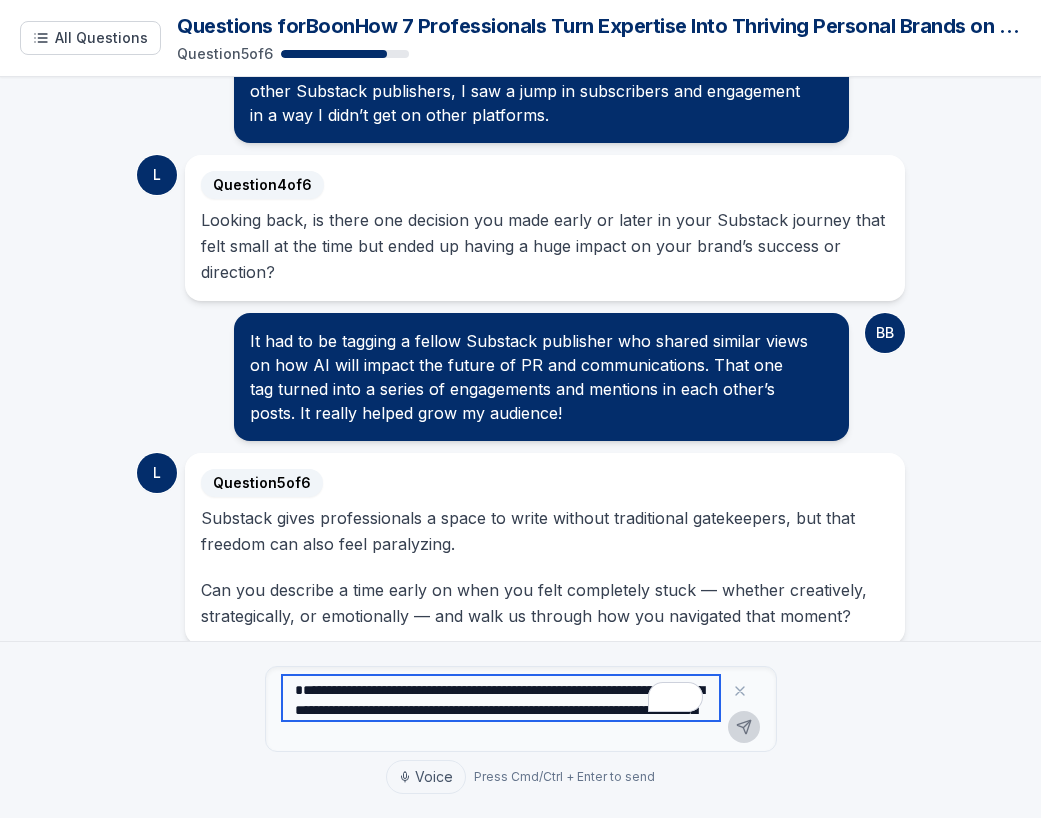 scroll, scrollTop: 1182, scrollLeft: 0, axis: vertical 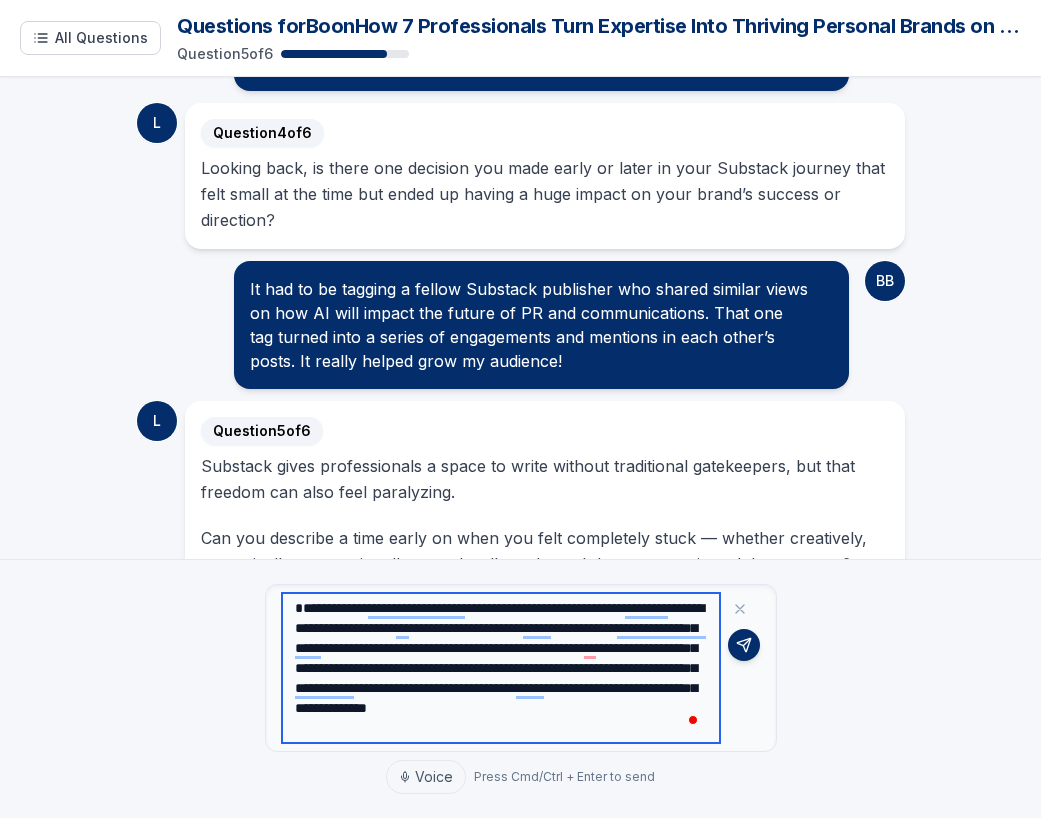 click on "**********" at bounding box center [501, 668] 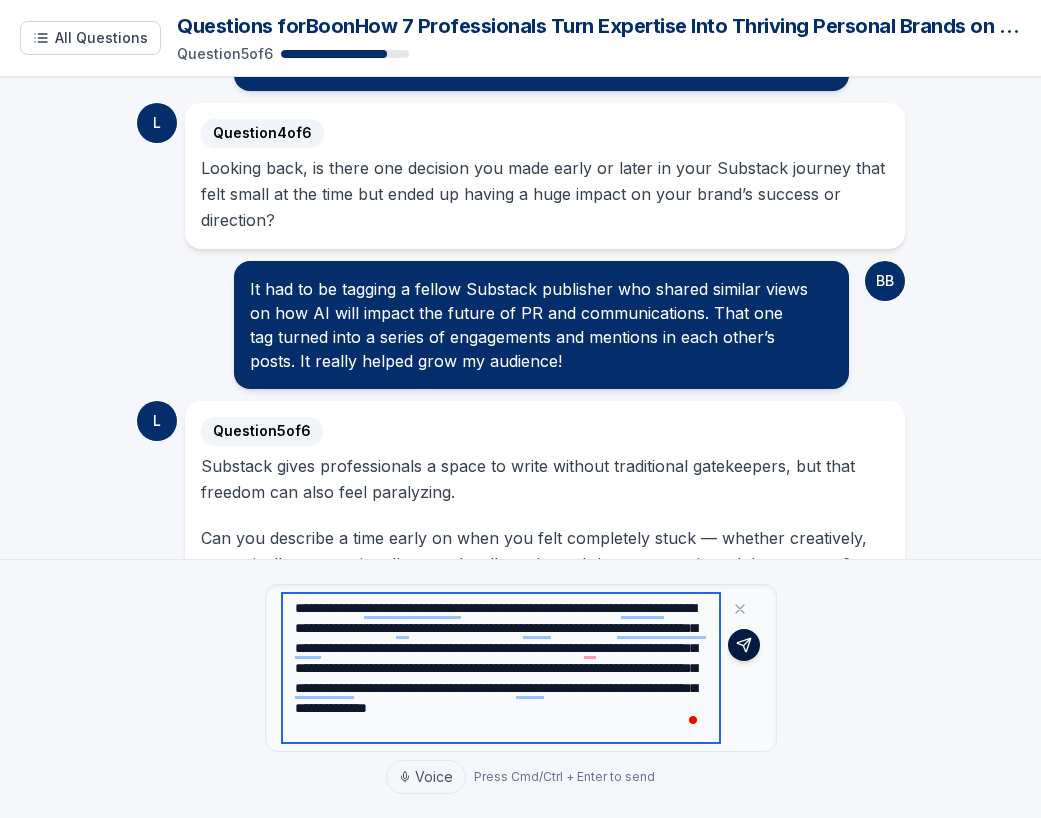 type on "**********" 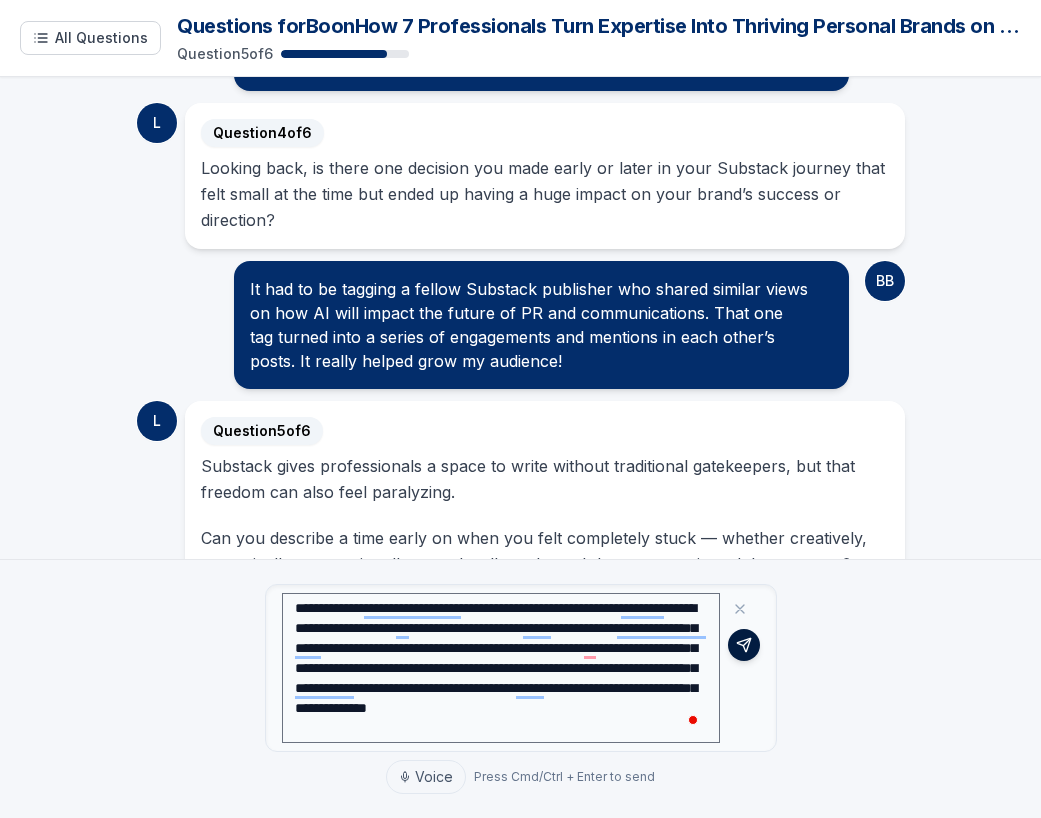 click 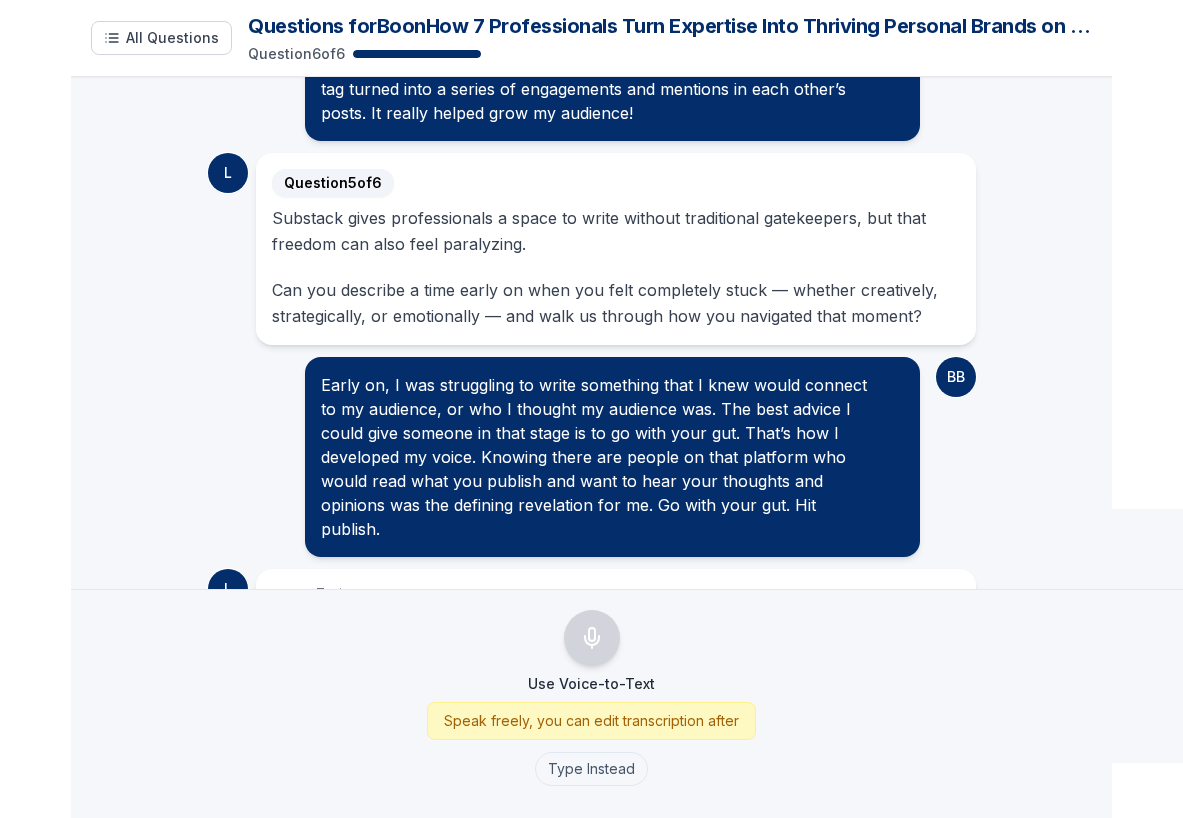 scroll, scrollTop: 1476, scrollLeft: 0, axis: vertical 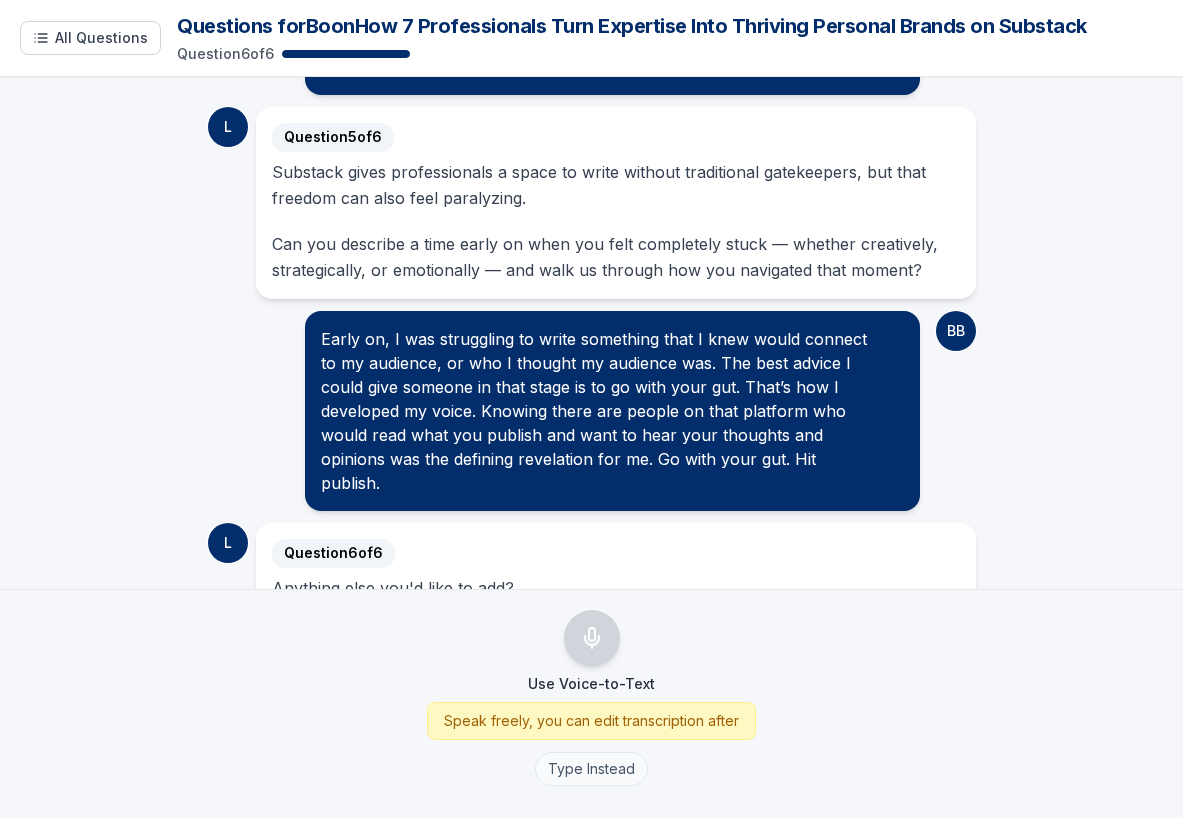 click on "Type Instead" at bounding box center [591, 769] 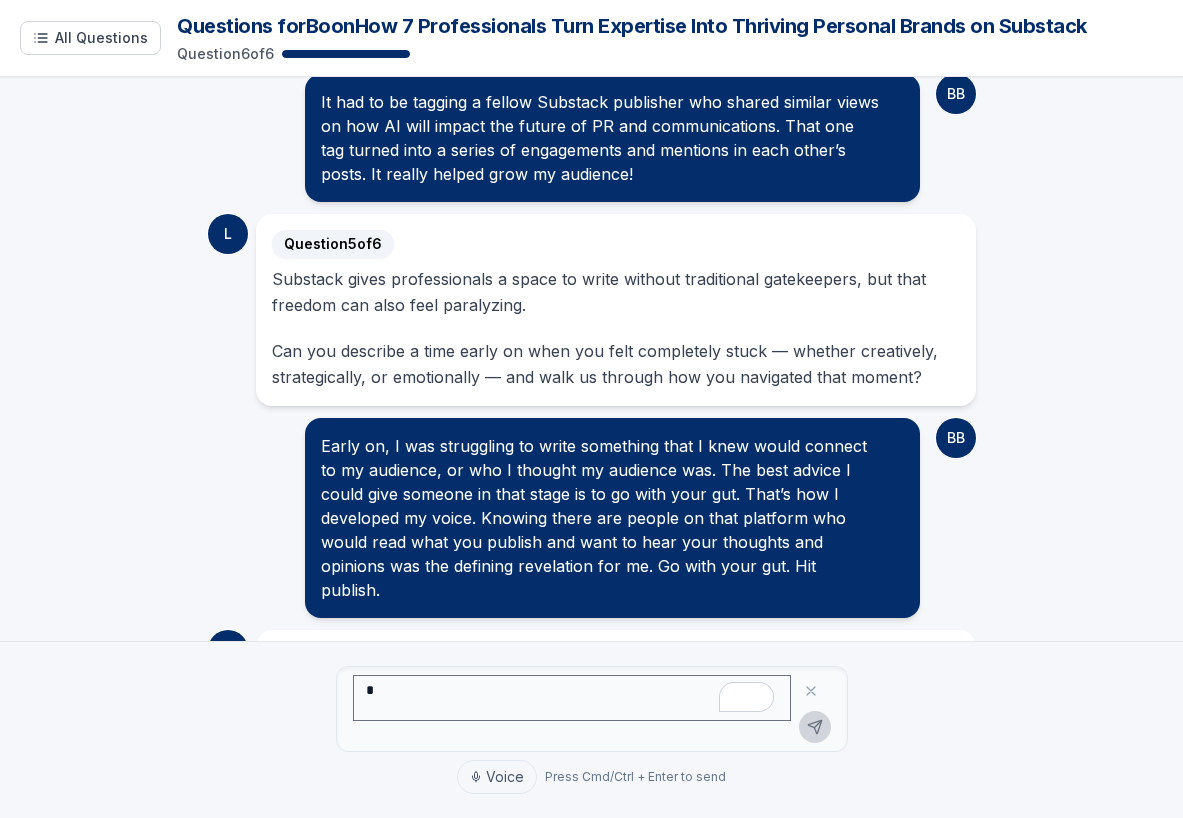 scroll, scrollTop: 1424, scrollLeft: 0, axis: vertical 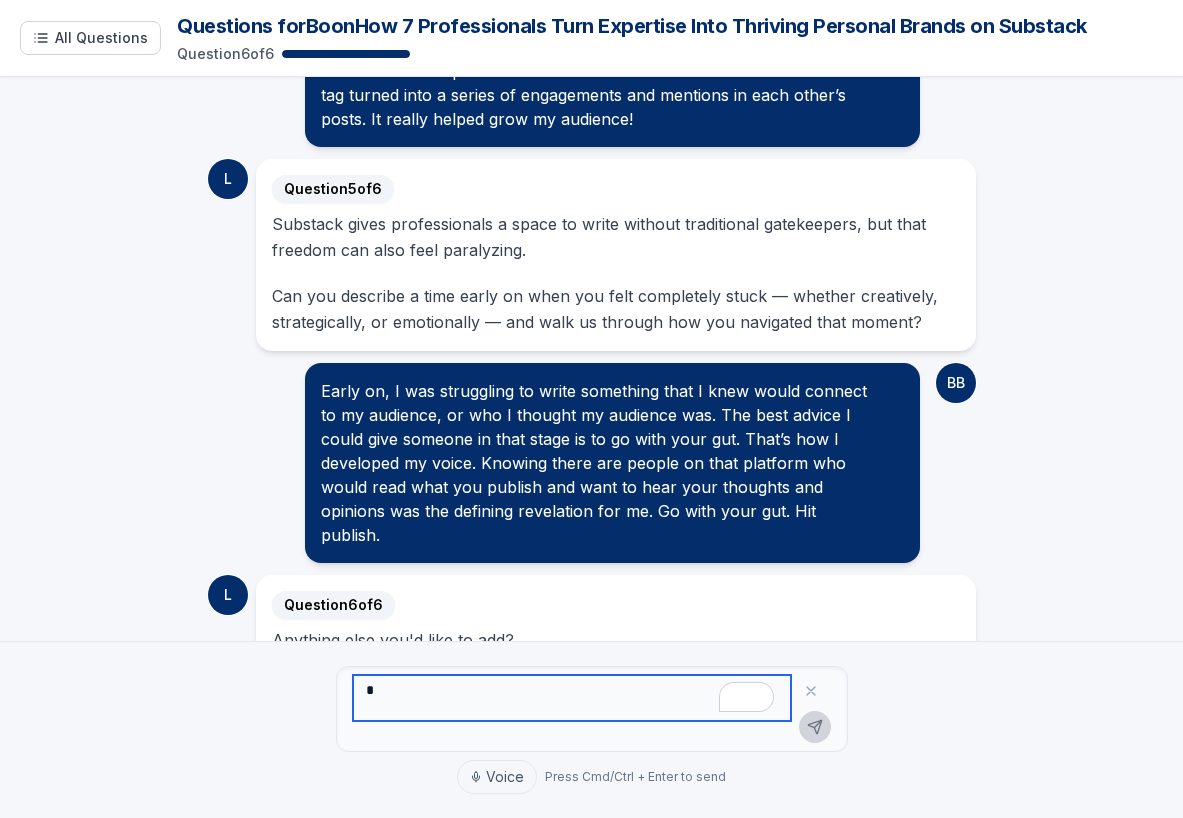 click at bounding box center (572, 698) 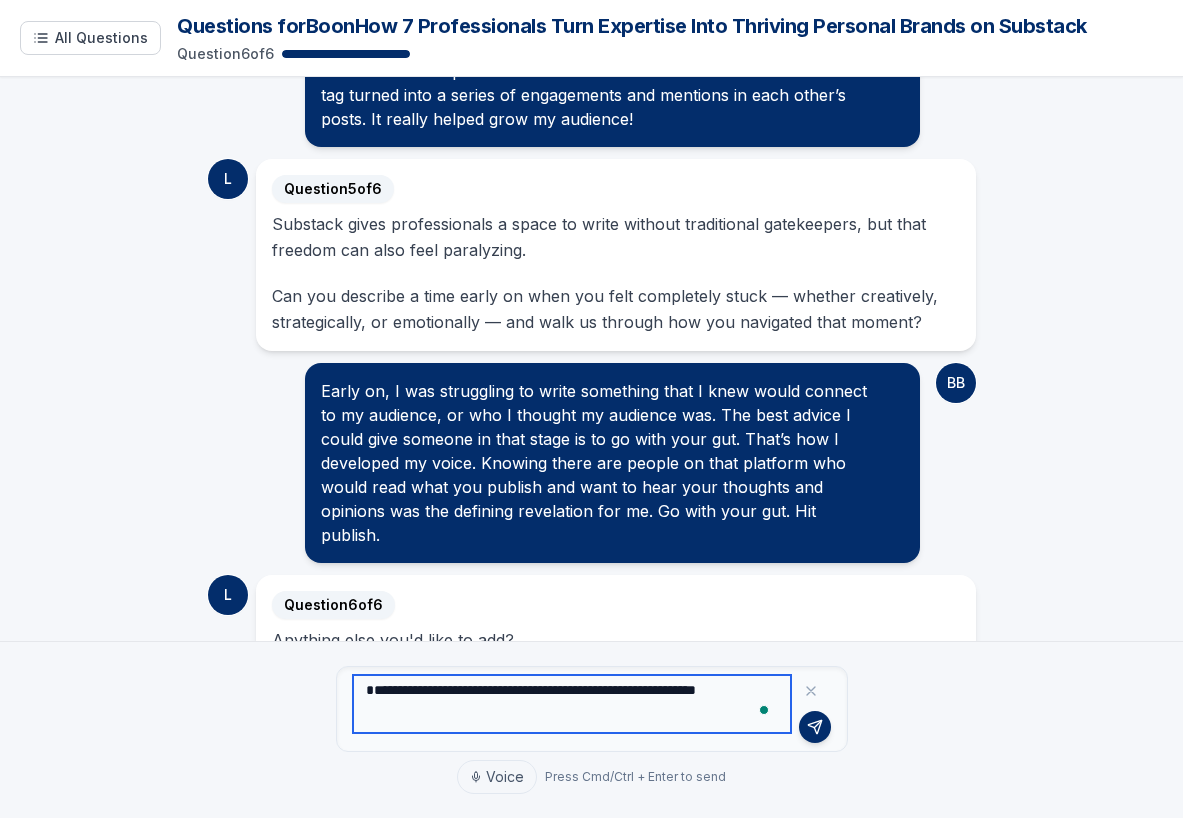 click on "**********" at bounding box center [572, 704] 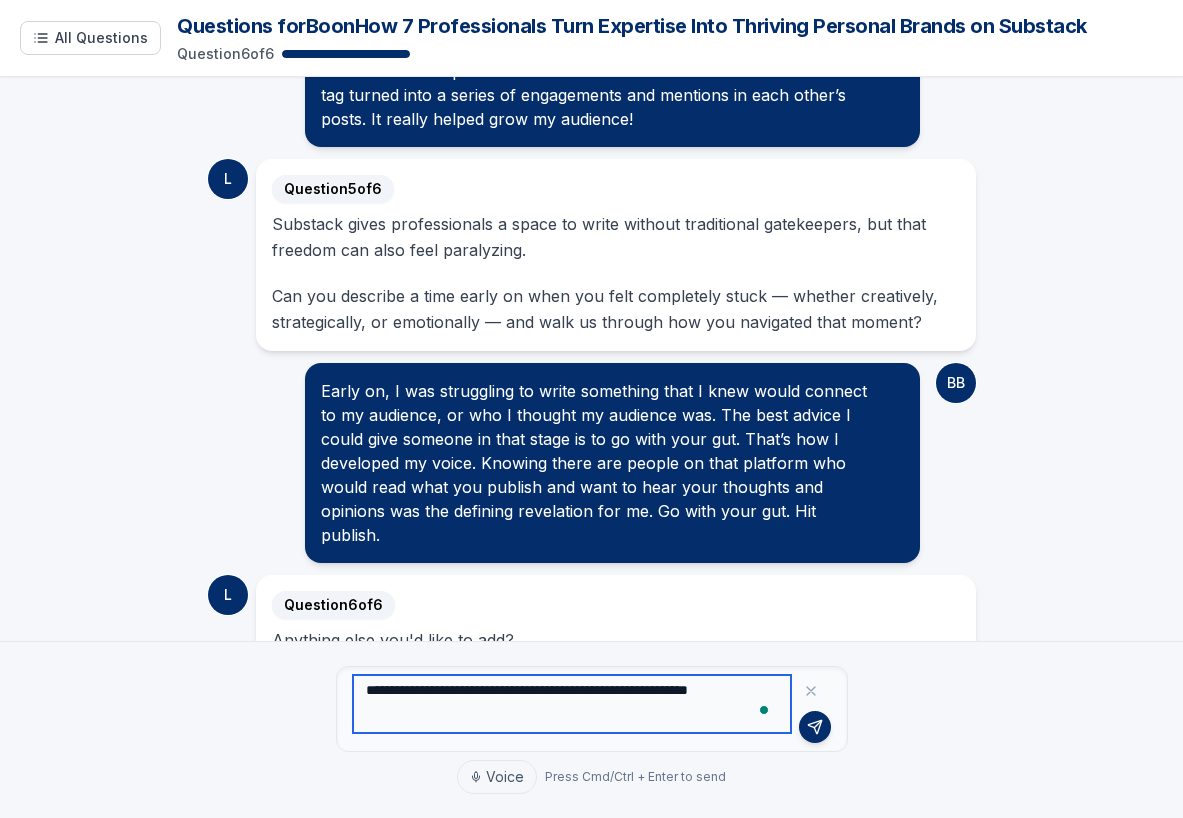 click on "**********" at bounding box center (572, 704) 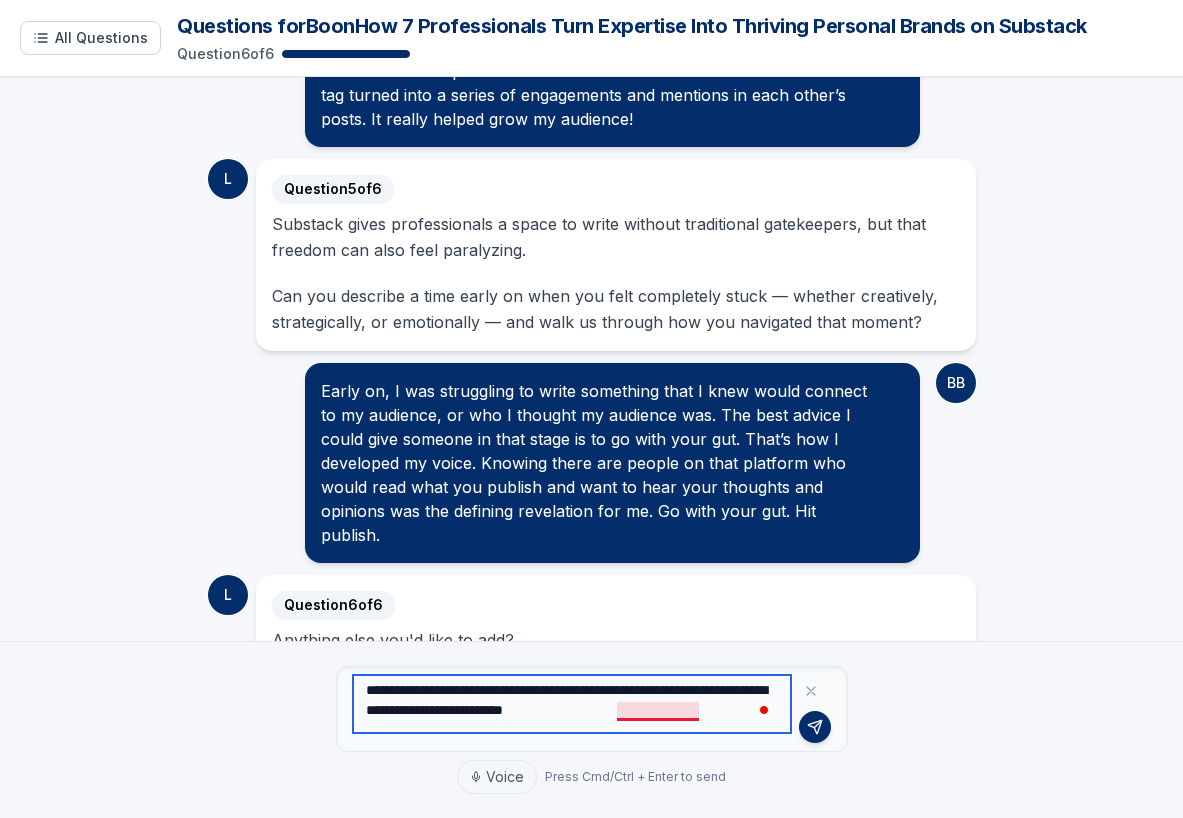 click on "**********" at bounding box center [572, 704] 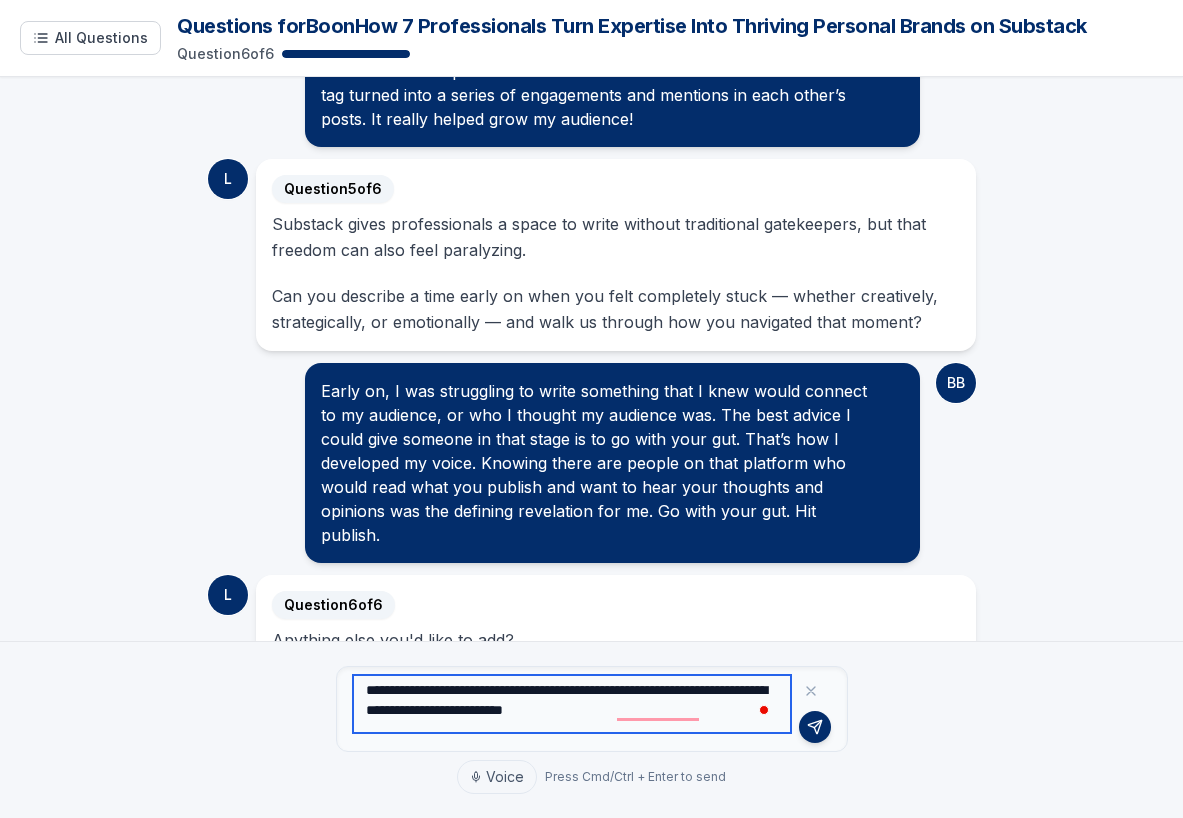 click on "**********" at bounding box center [572, 704] 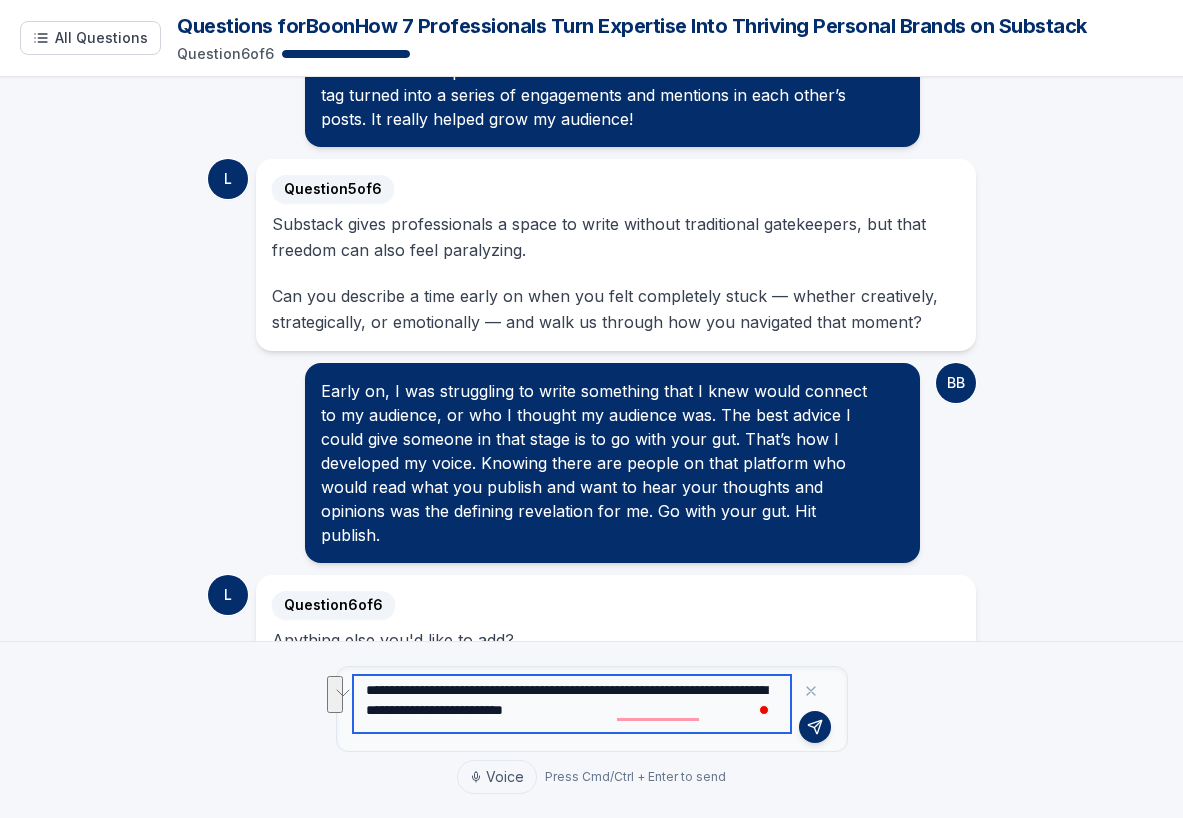 click on "**********" at bounding box center [572, 704] 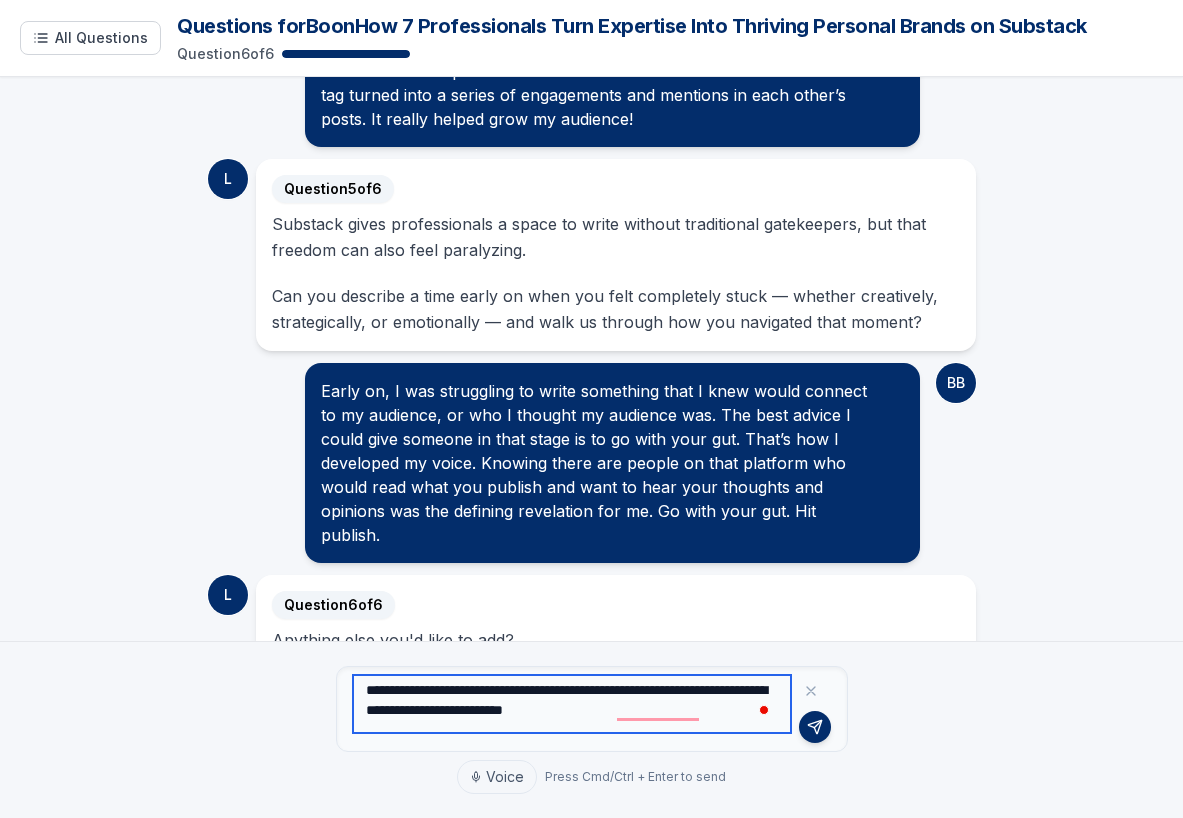 click on "**********" at bounding box center (572, 704) 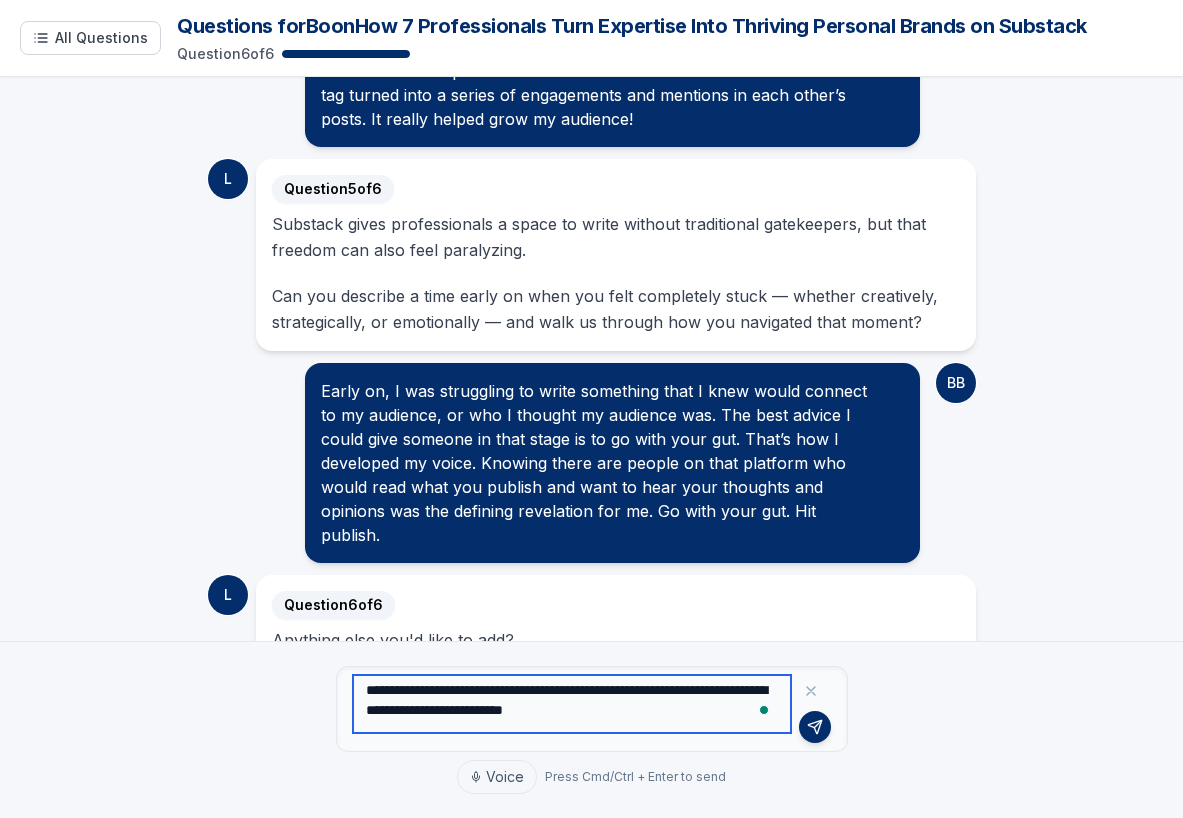 click on "**********" at bounding box center (572, 704) 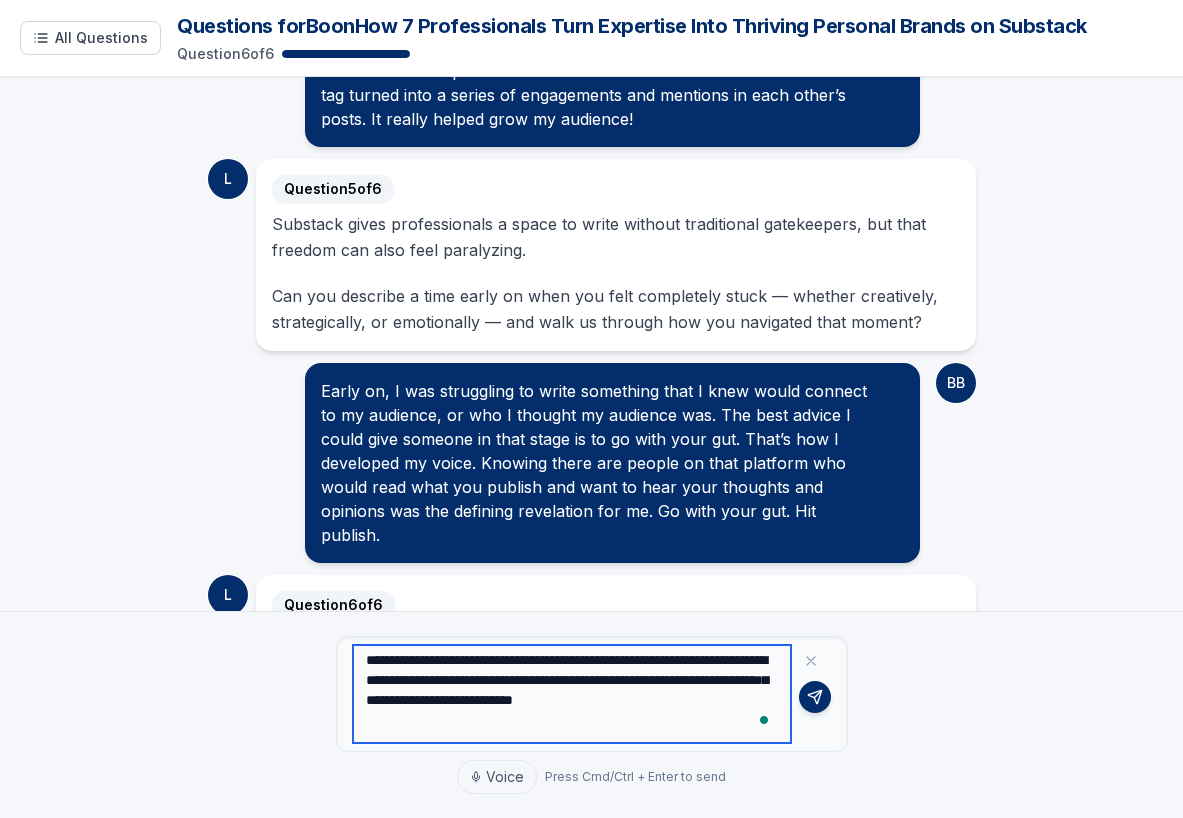 click on "**********" at bounding box center [572, 694] 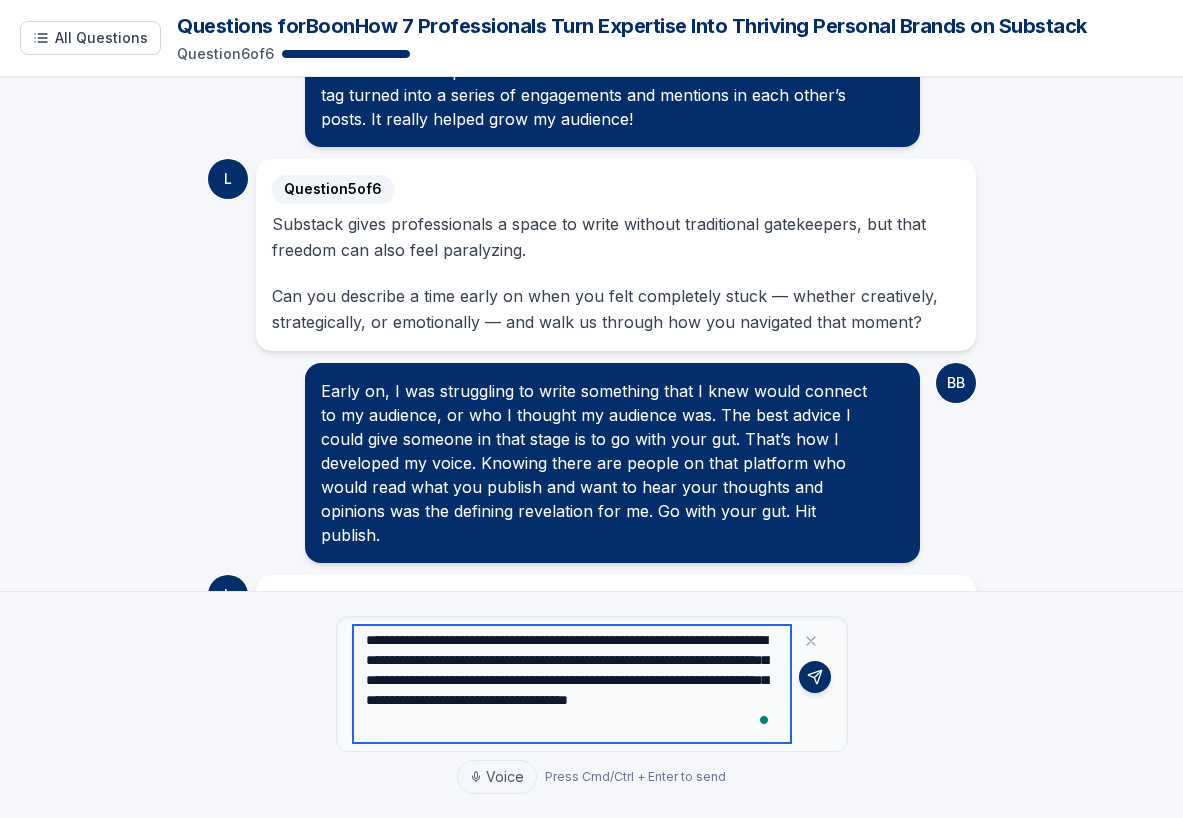 click on "**********" at bounding box center [572, 684] 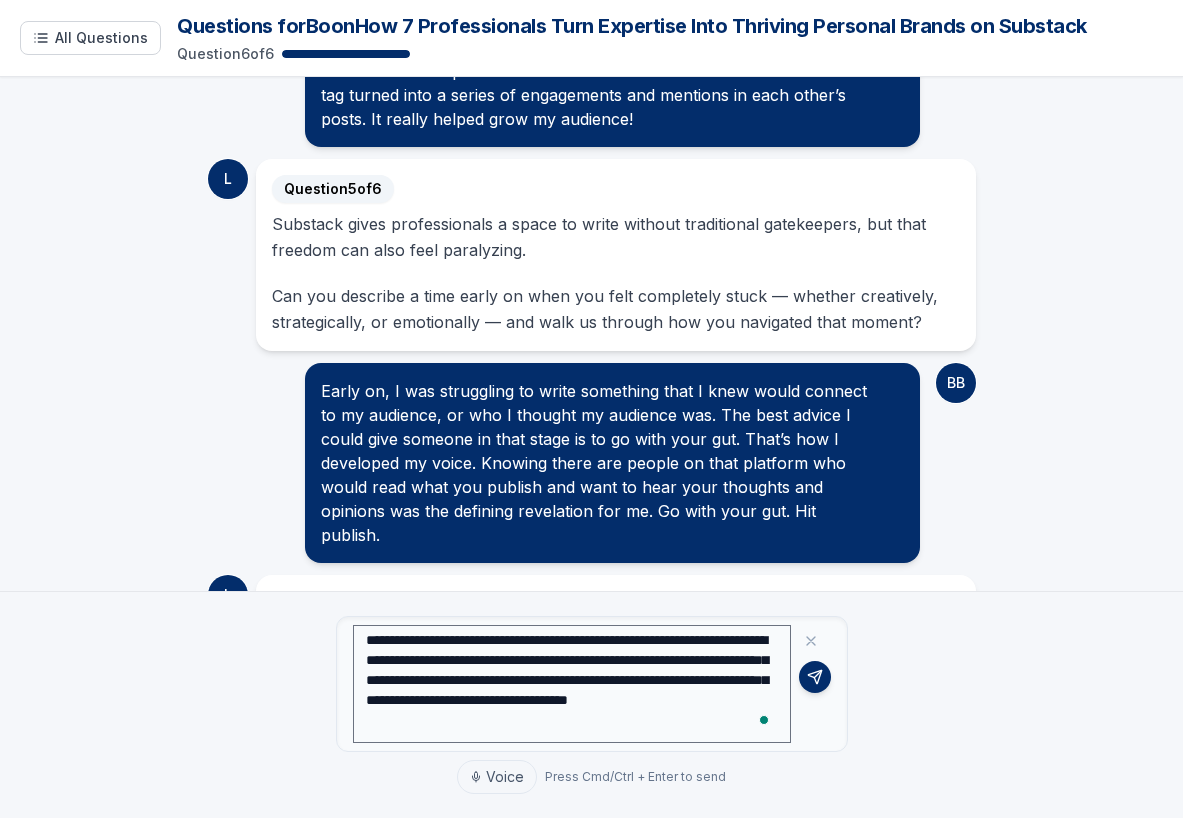click on "**********" at bounding box center [591, 704] 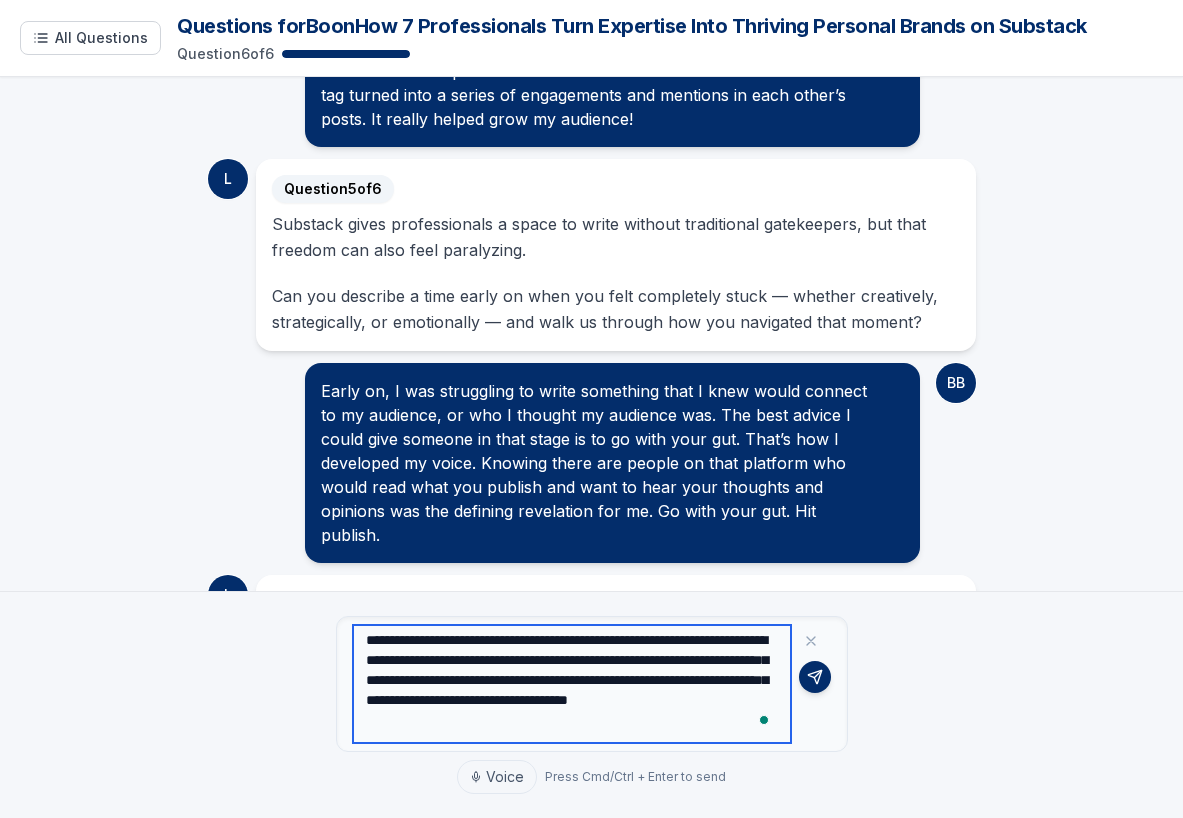 click on "**********" at bounding box center [572, 684] 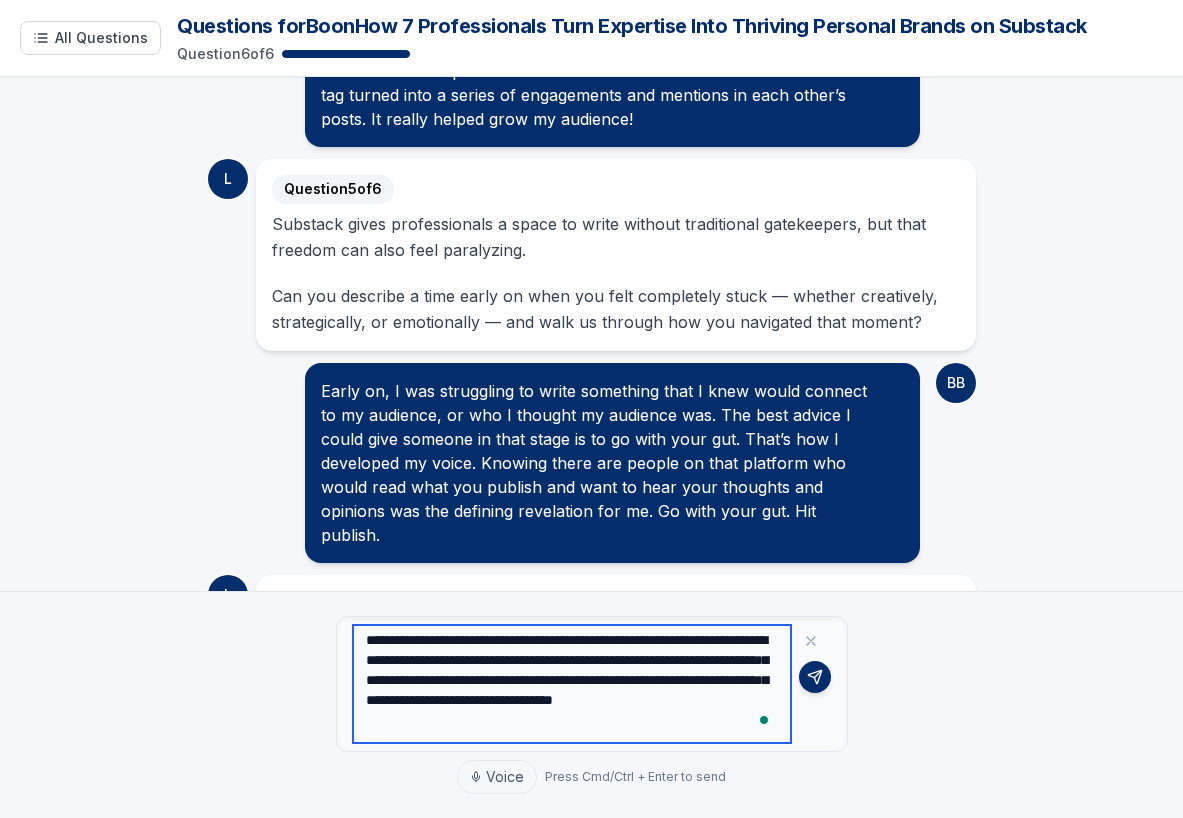 click on "**********" at bounding box center (572, 684) 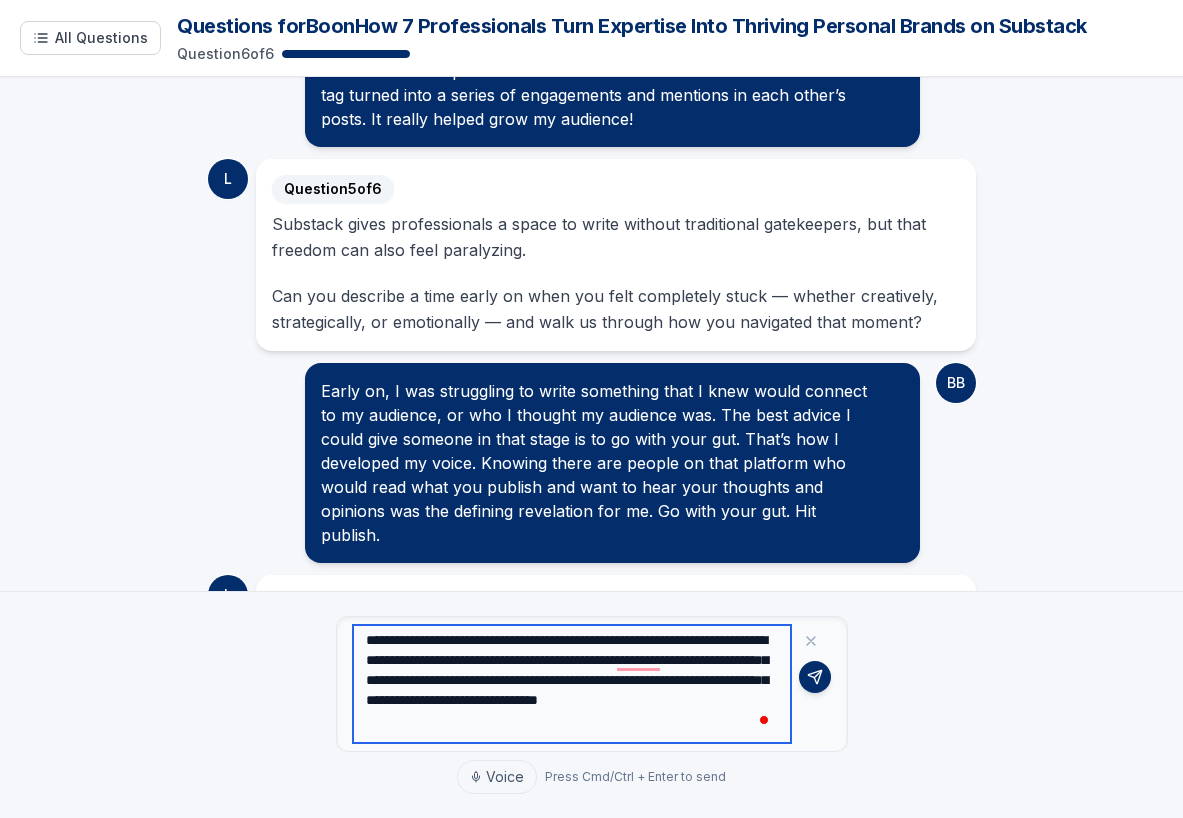 click on "**********" at bounding box center (572, 684) 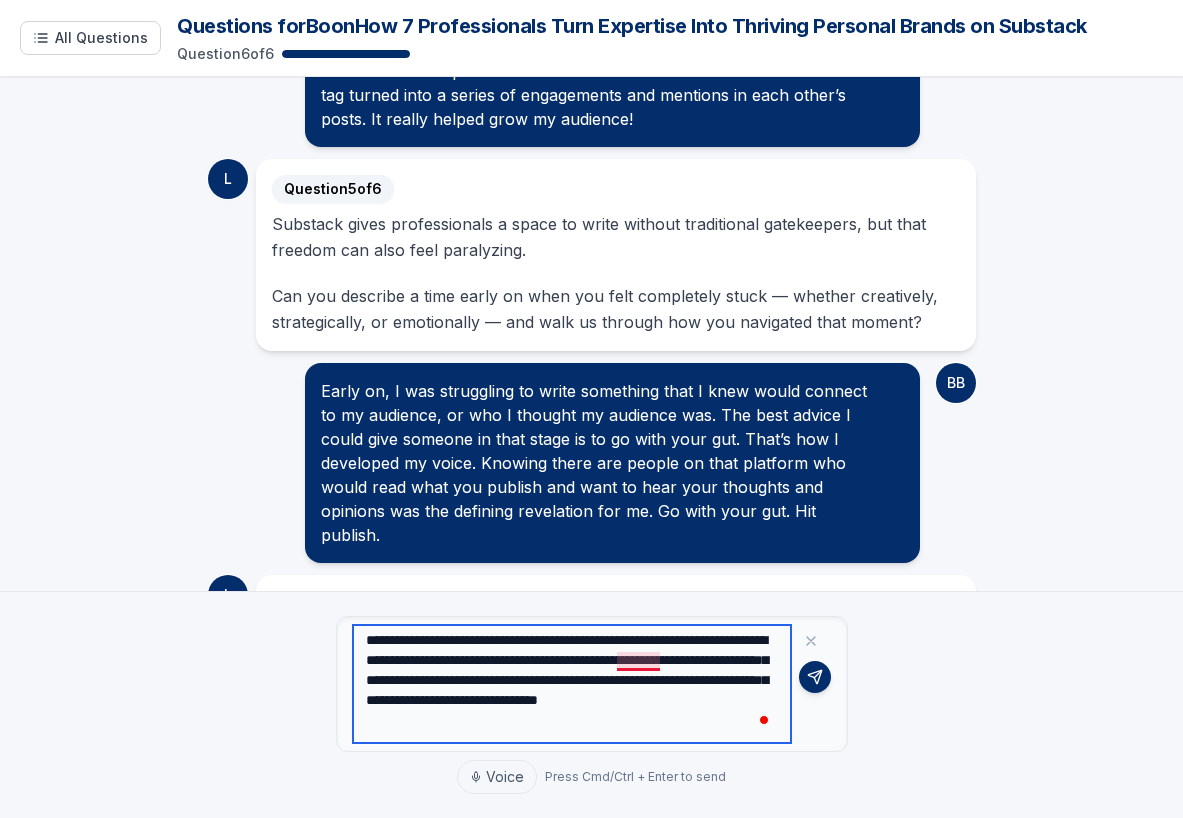 click on "**********" at bounding box center [572, 684] 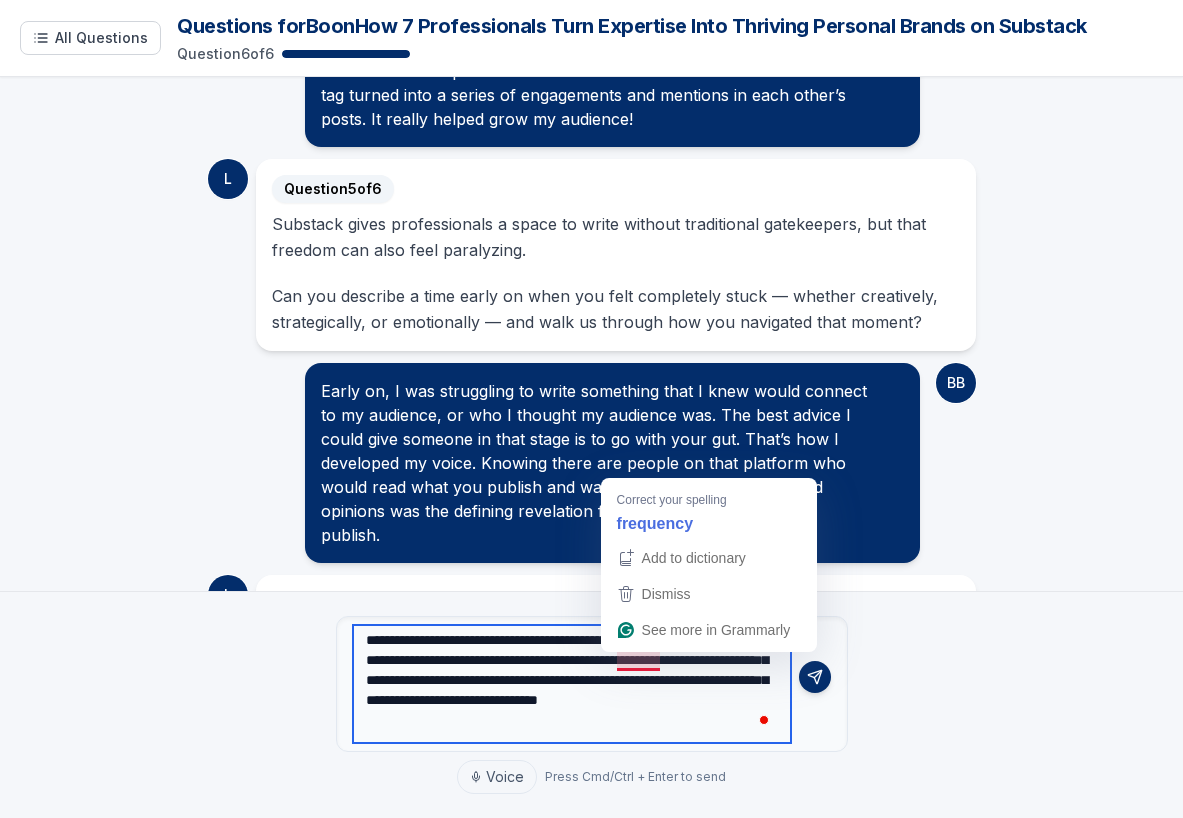 paste on "*****" 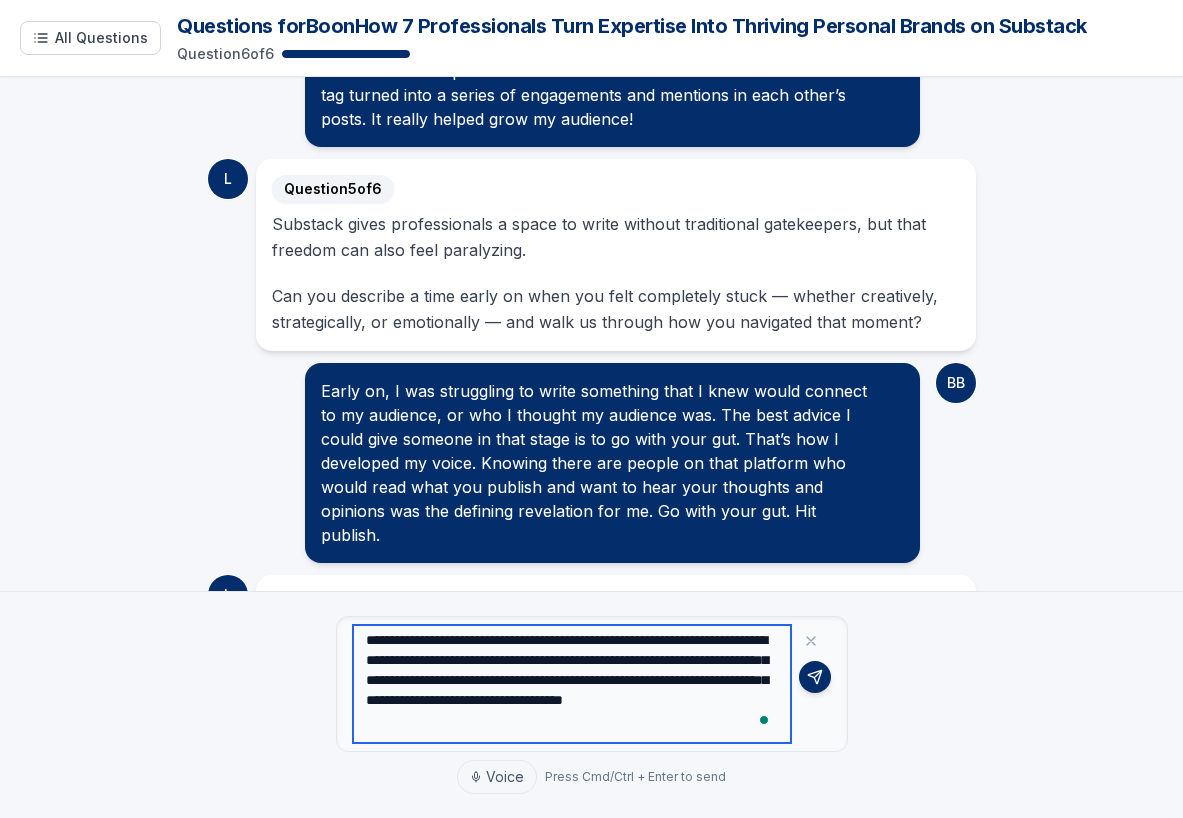 click on "**********" at bounding box center (572, 684) 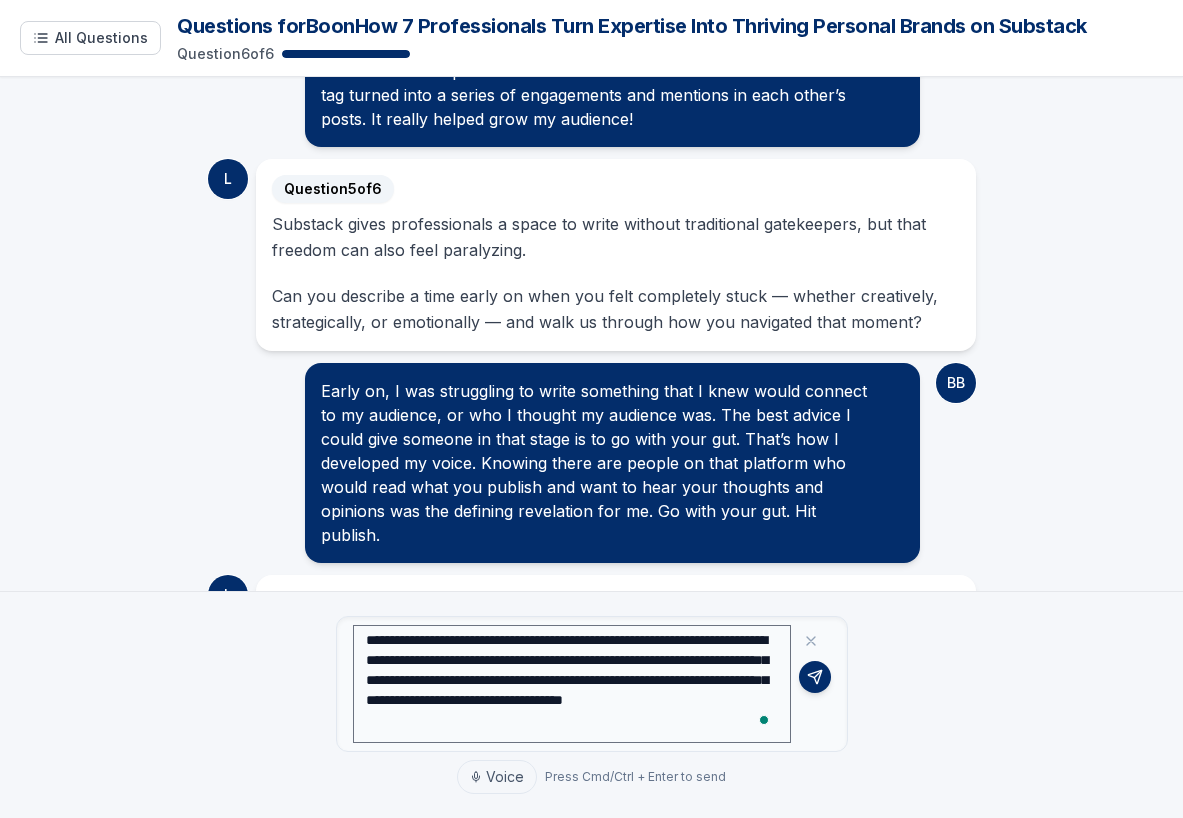 click on "**********" at bounding box center [592, 705] 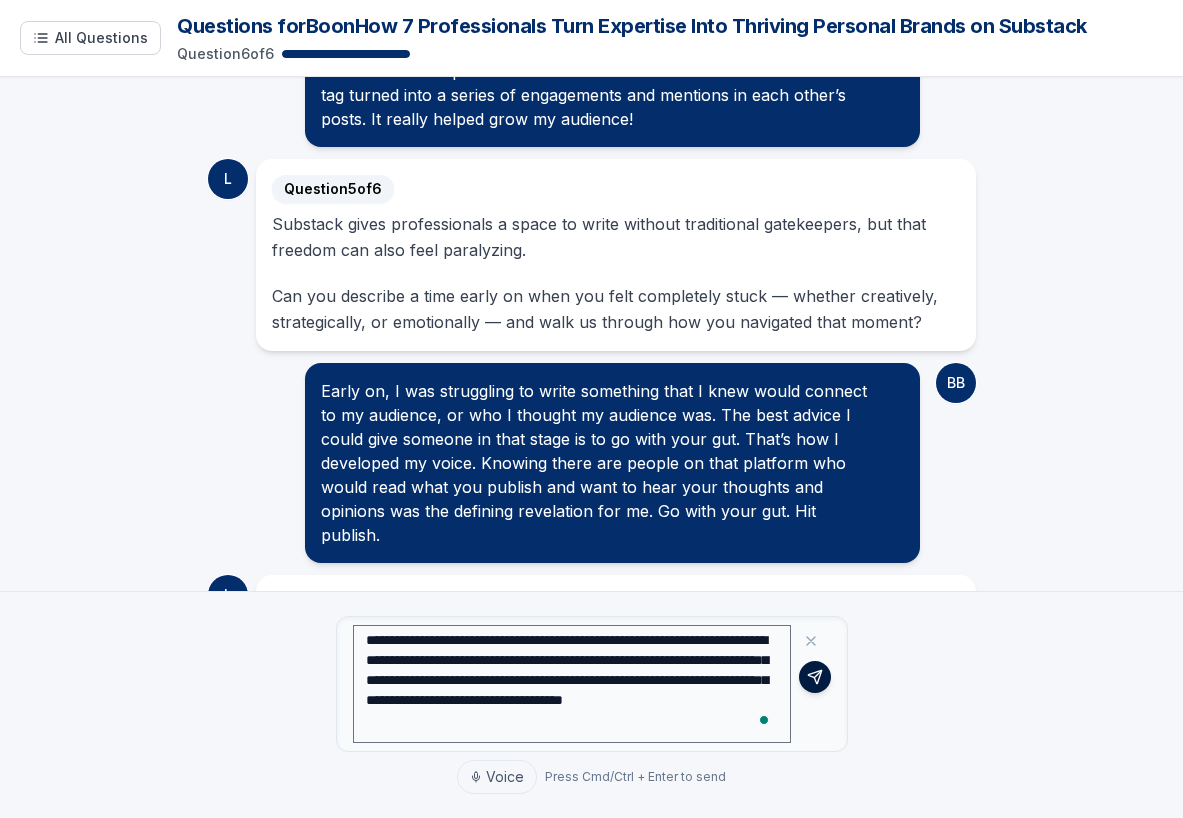 click 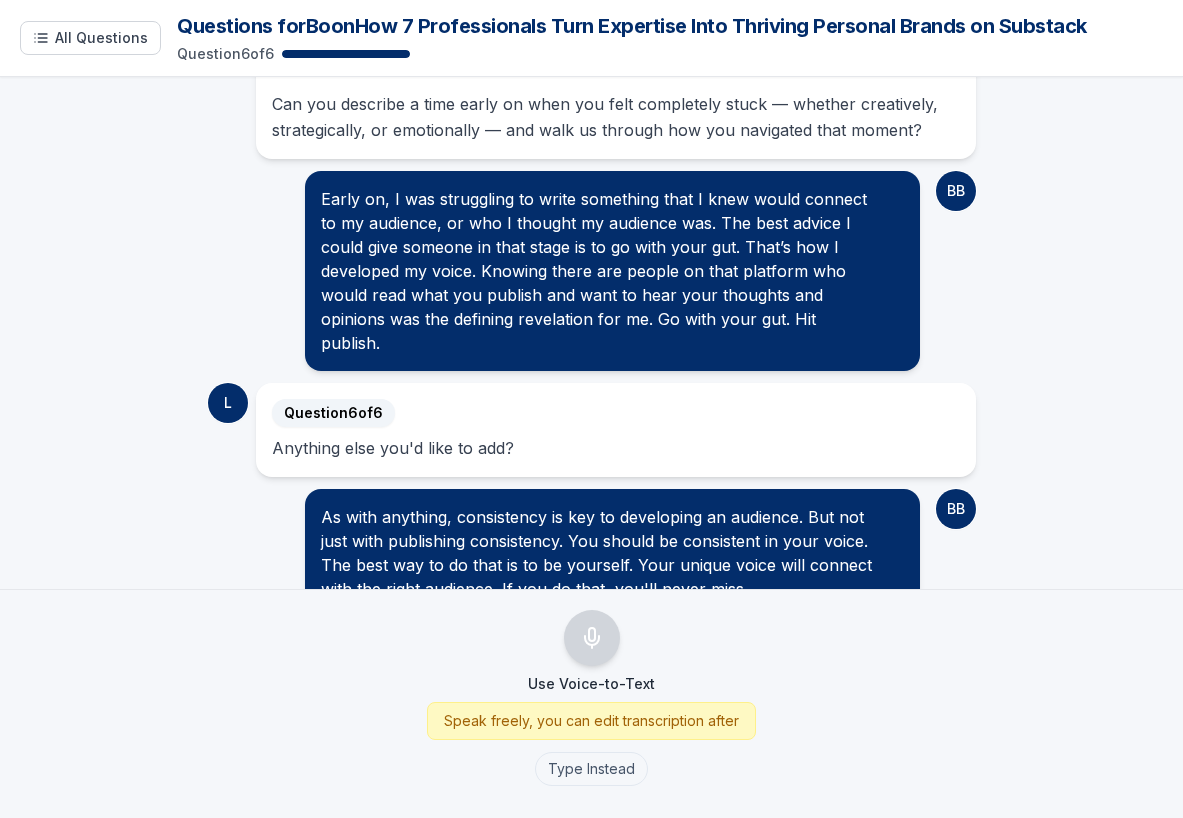 scroll, scrollTop: 1578, scrollLeft: 0, axis: vertical 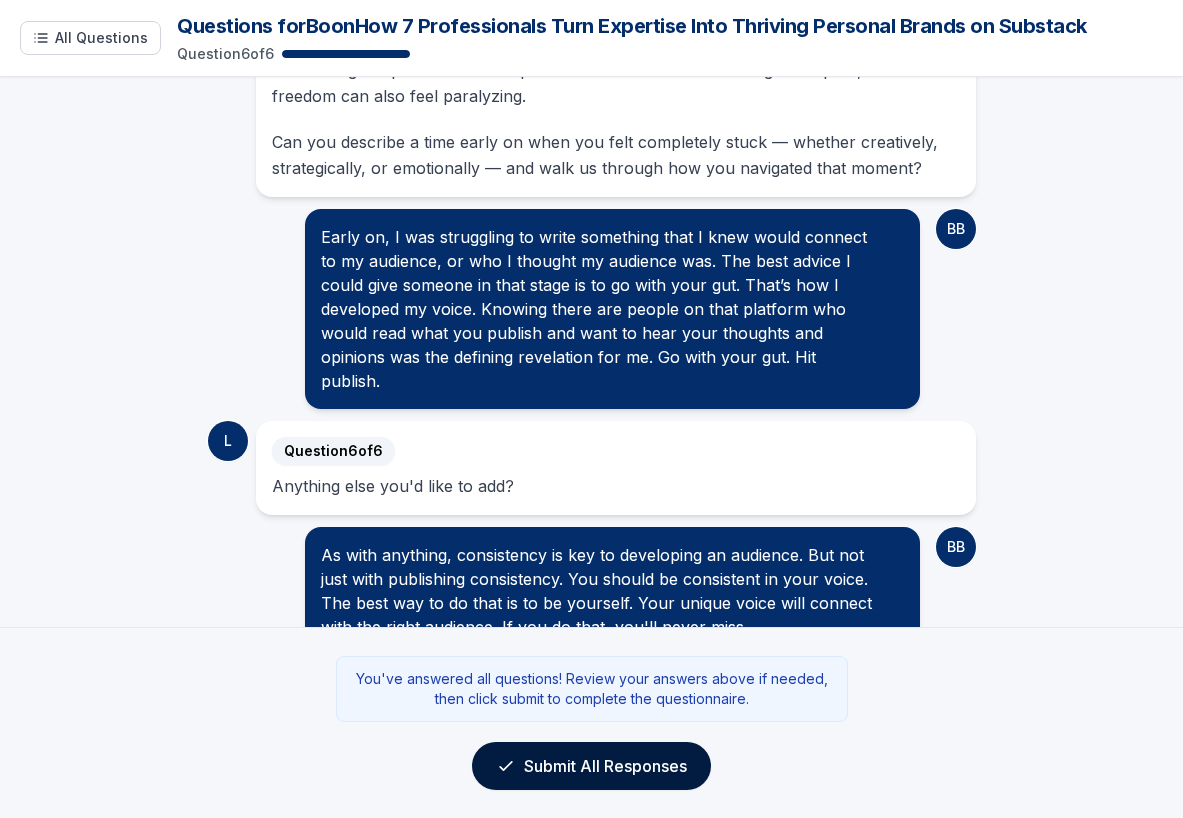 click on "Submit All Responses" at bounding box center [591, 766] 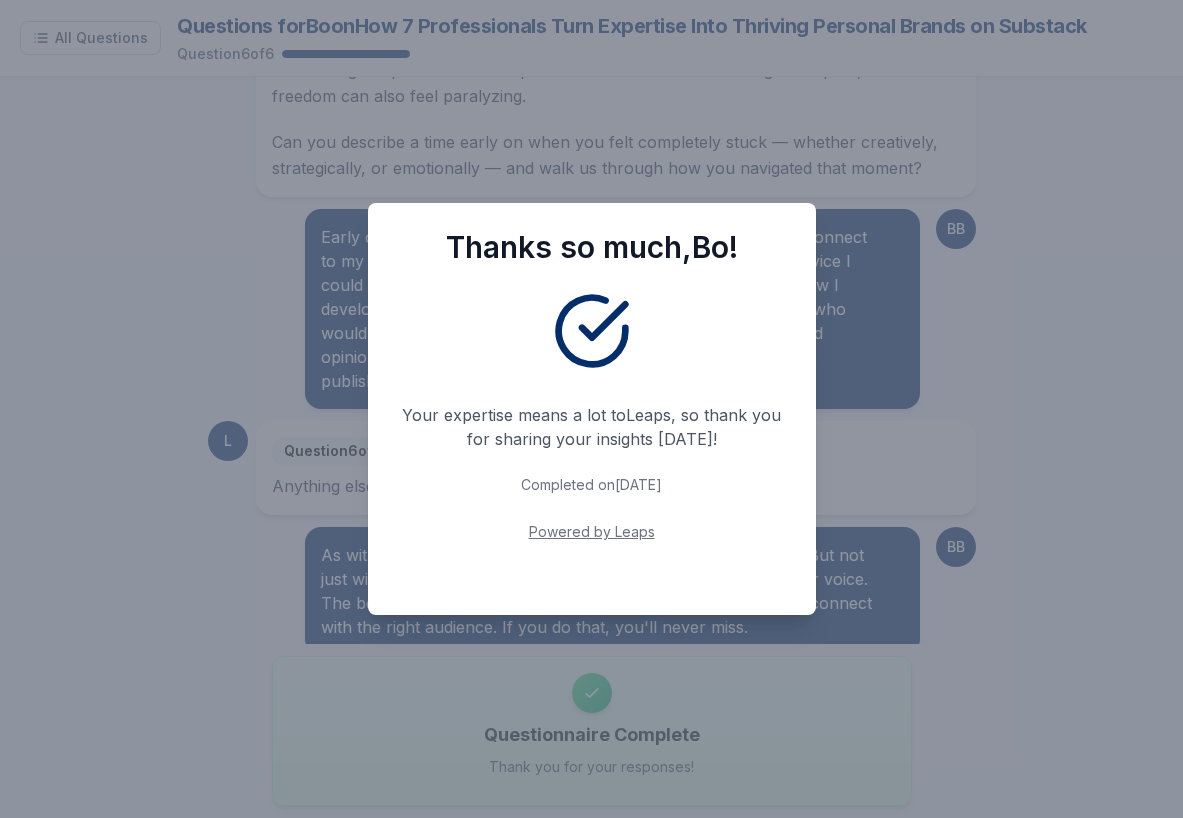 scroll, scrollTop: 1625, scrollLeft: 0, axis: vertical 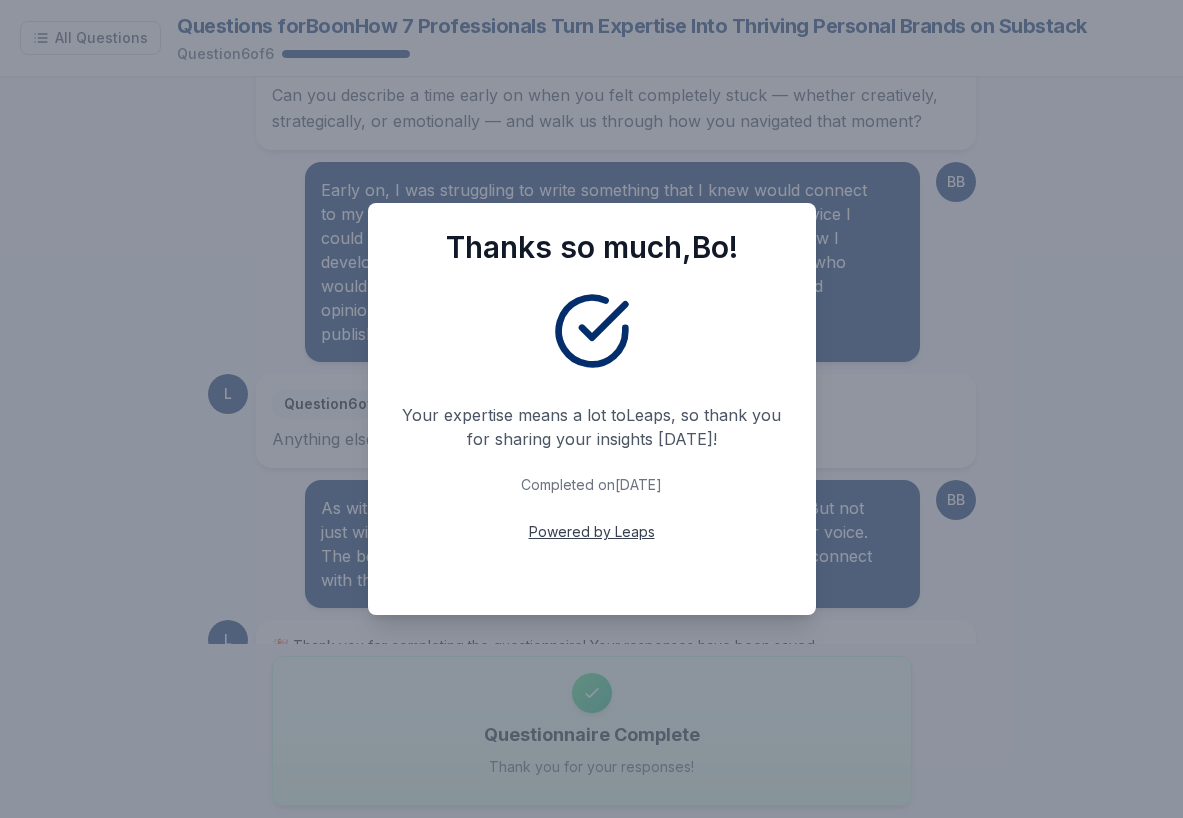 click on "Powered by Leaps" at bounding box center (592, 531) 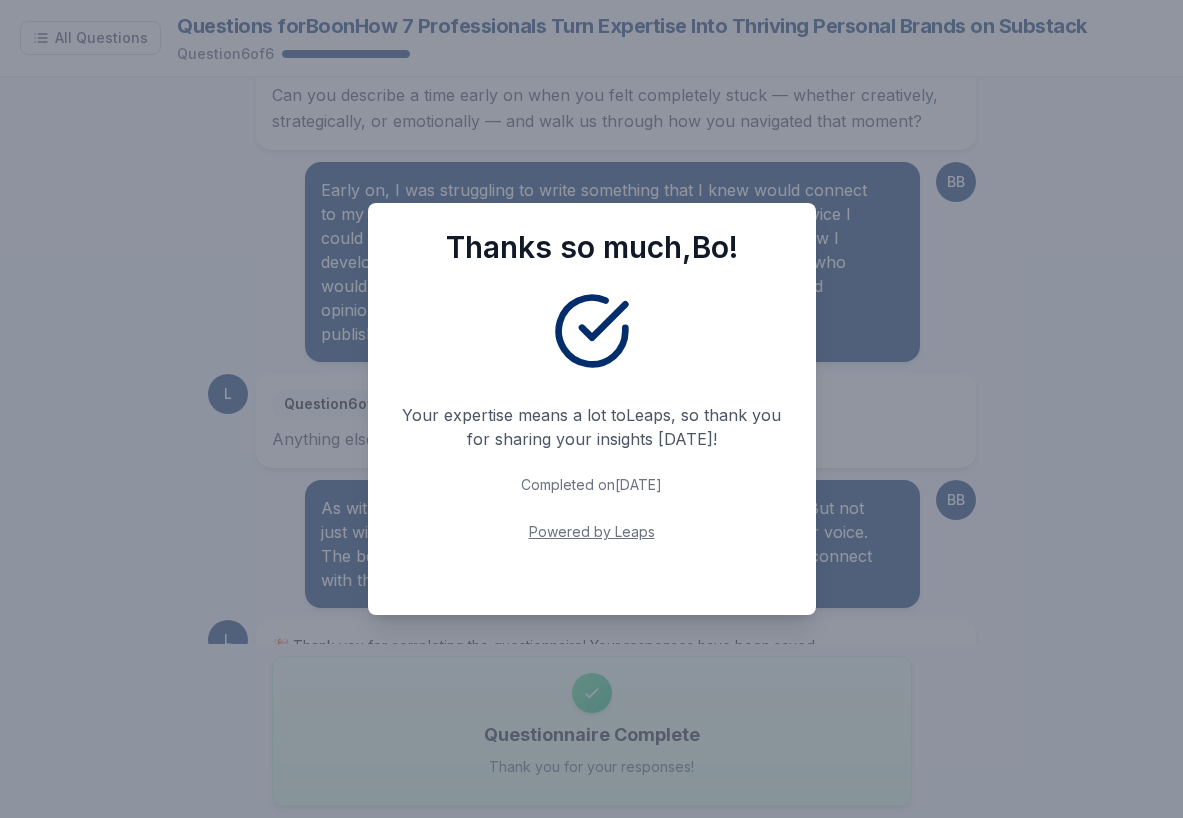 click on "Thanks so much,  [PERSON_NAME] ! Your expertise means a lot to  Leaps , so thank you for sharing your insights [DATE]! Completed on  [DATE] Powered by [PERSON_NAME]" at bounding box center (591, 409) 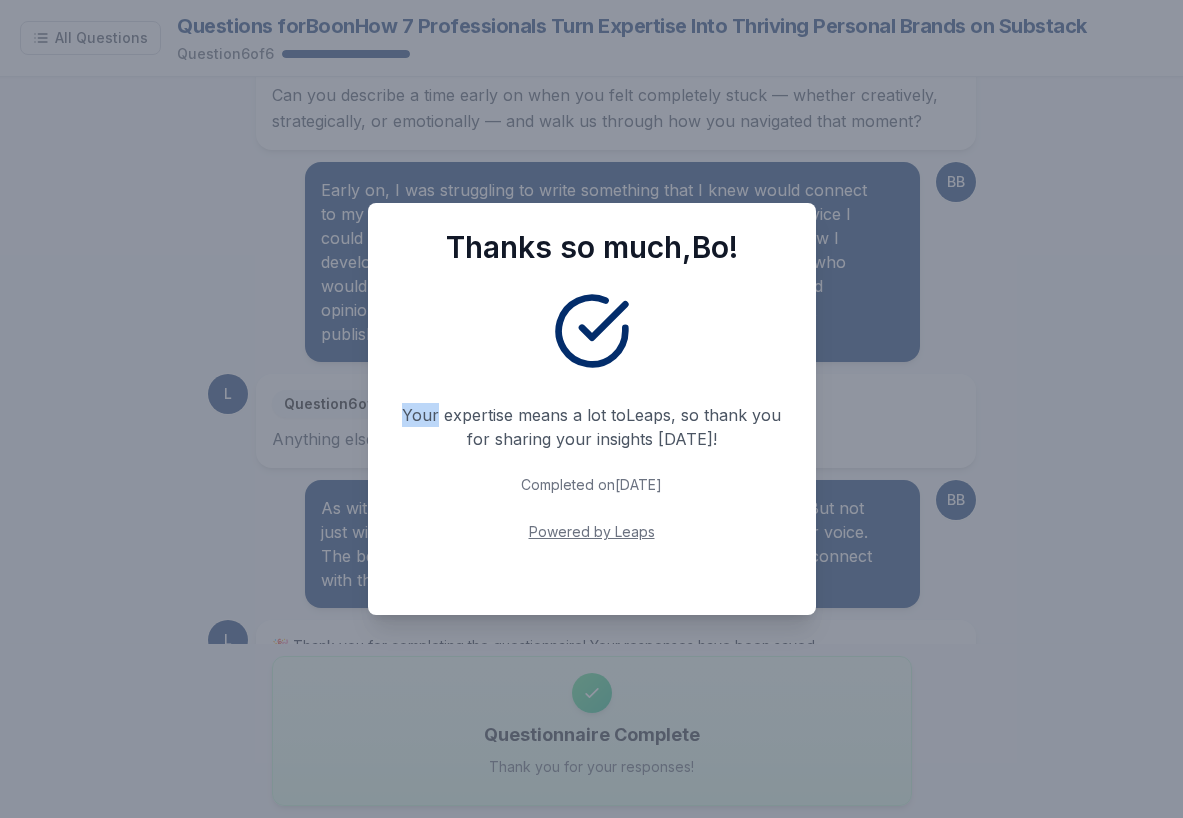 click on "Thanks so much,  [PERSON_NAME] ! Your expertise means a lot to  Leaps , so thank you for sharing your insights [DATE]! Completed on  [DATE] Powered by [PERSON_NAME]" at bounding box center [591, 409] 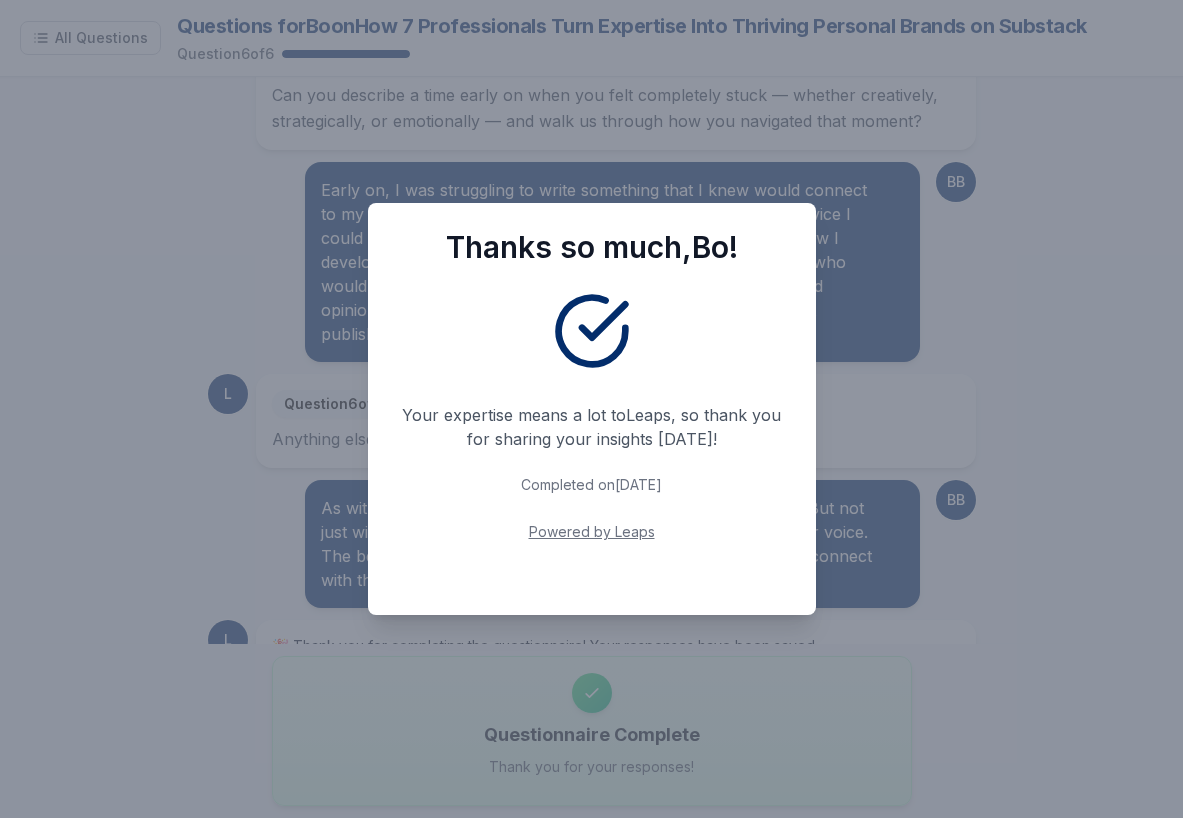 click on "Your expertise means a lot to  Leaps , so thank you for sharing your insights [DATE]!" at bounding box center (592, 427) 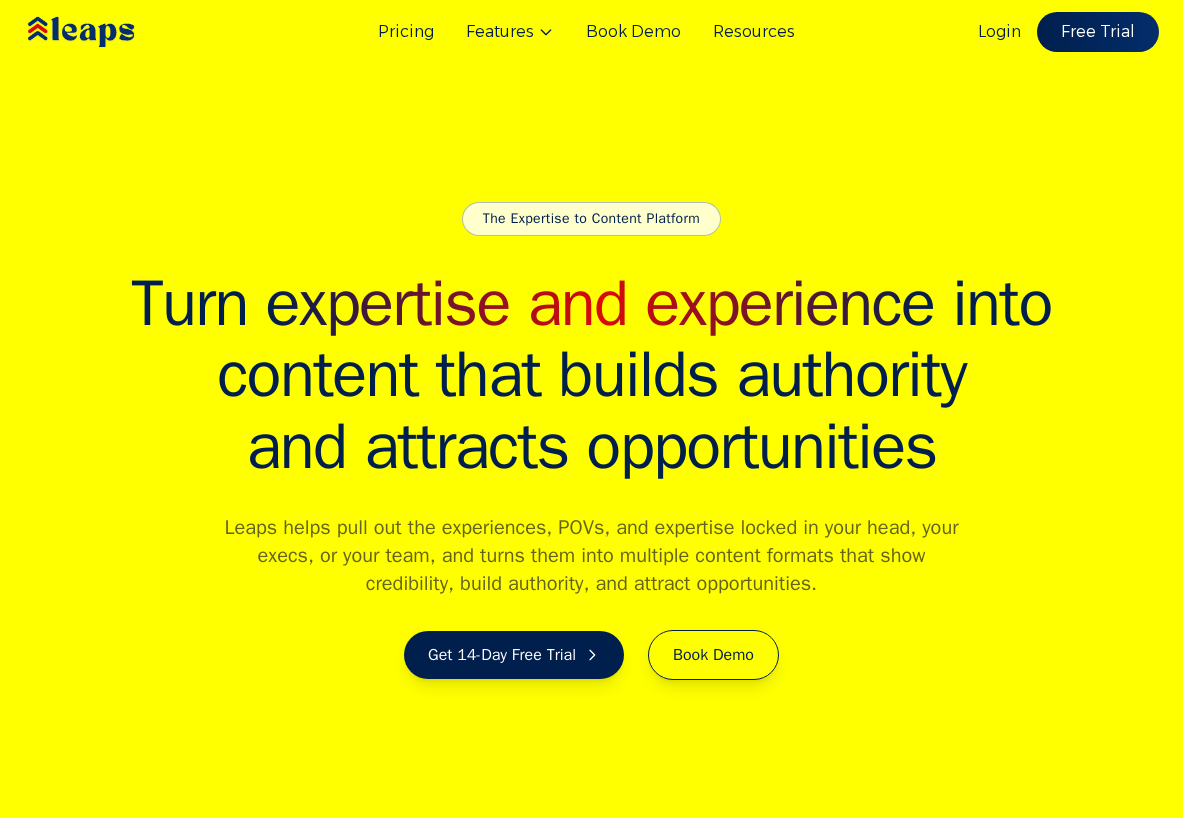 scroll, scrollTop: 0, scrollLeft: 0, axis: both 